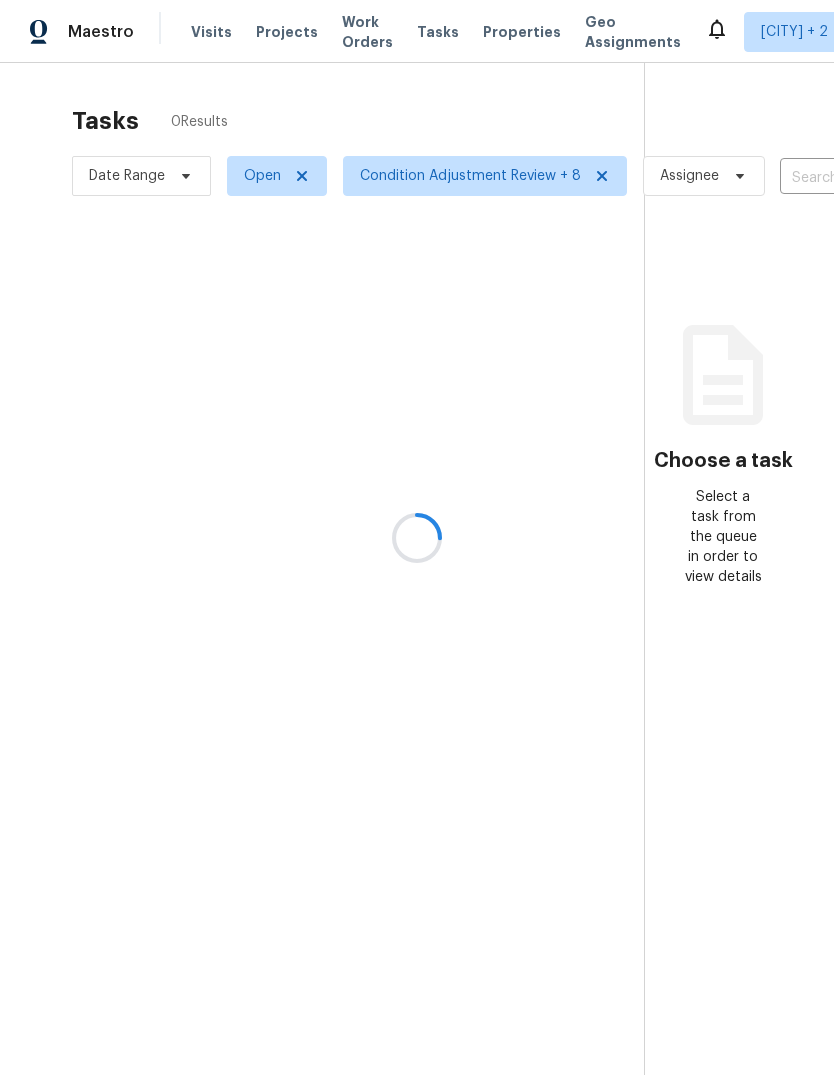 scroll, scrollTop: 0, scrollLeft: 0, axis: both 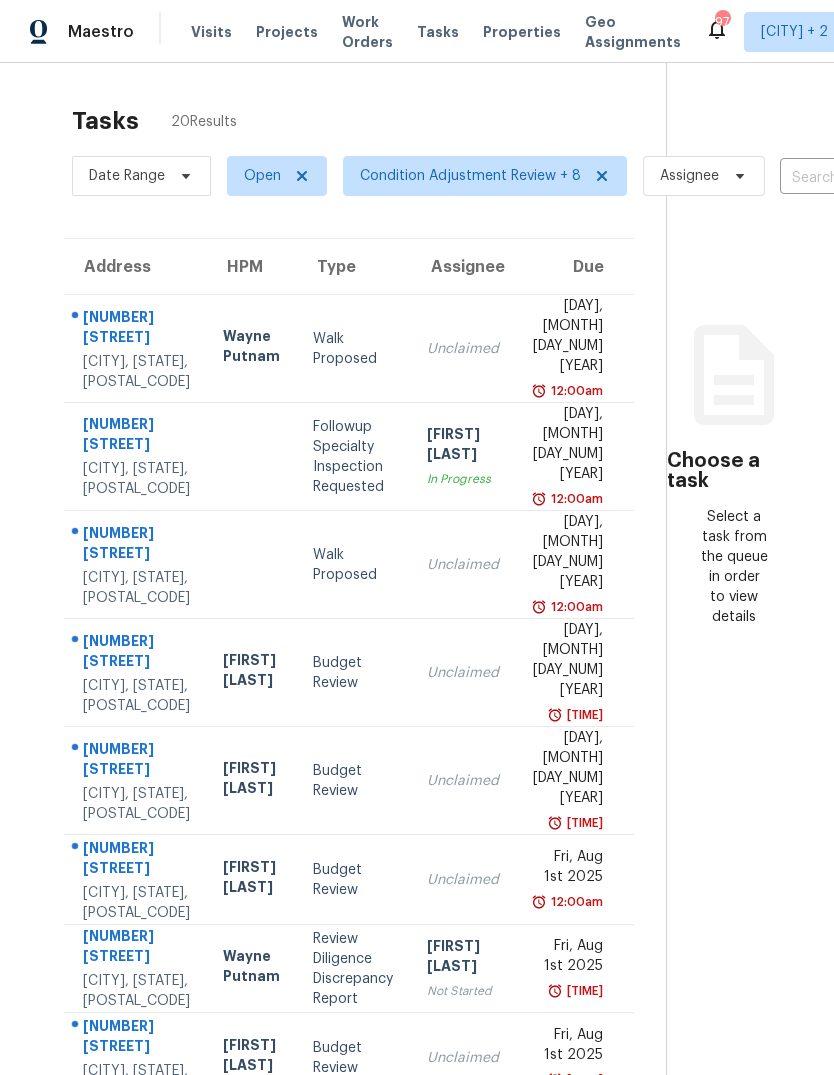 click on "Unclaimed" at bounding box center (463, 673) 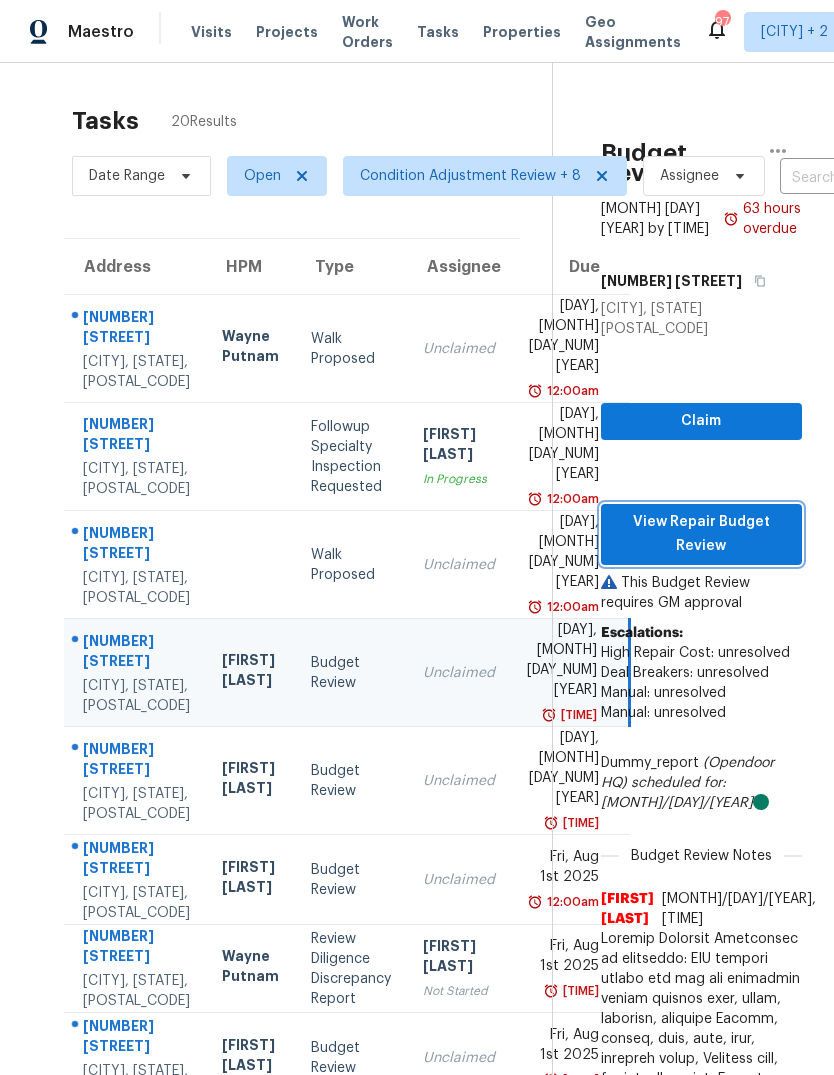 click on "View Repair Budget Review" at bounding box center (701, 534) 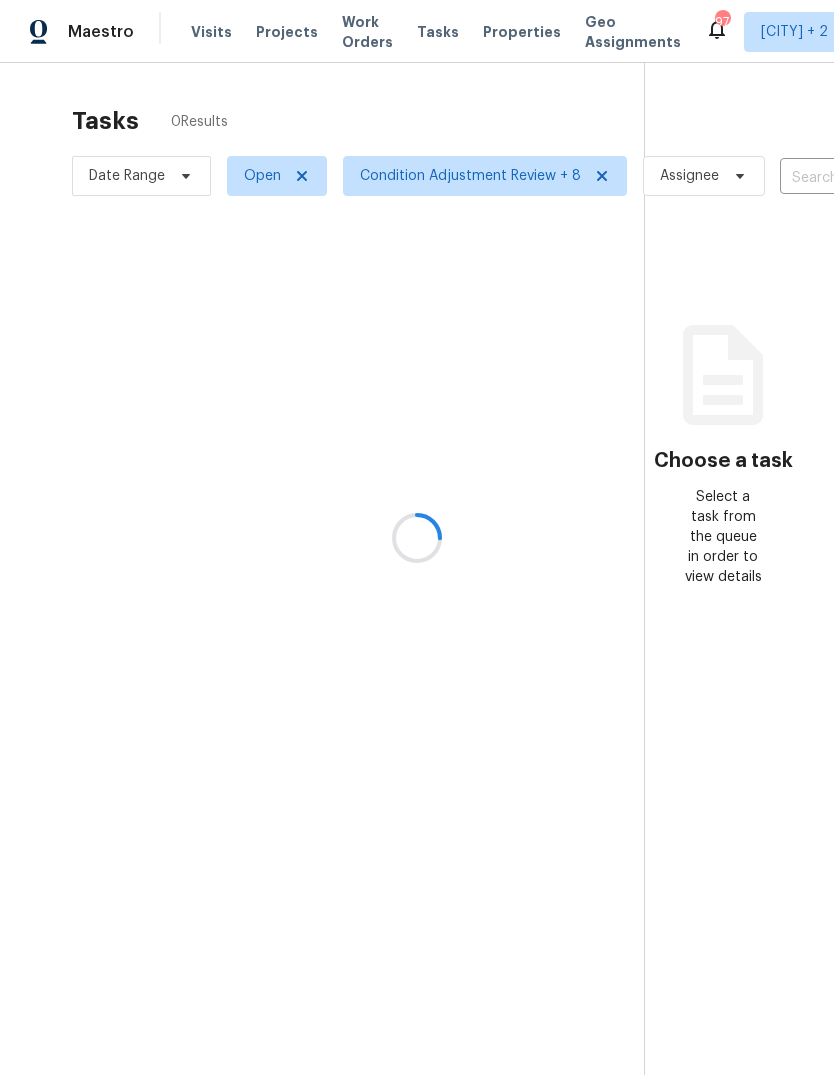 scroll, scrollTop: 0, scrollLeft: 0, axis: both 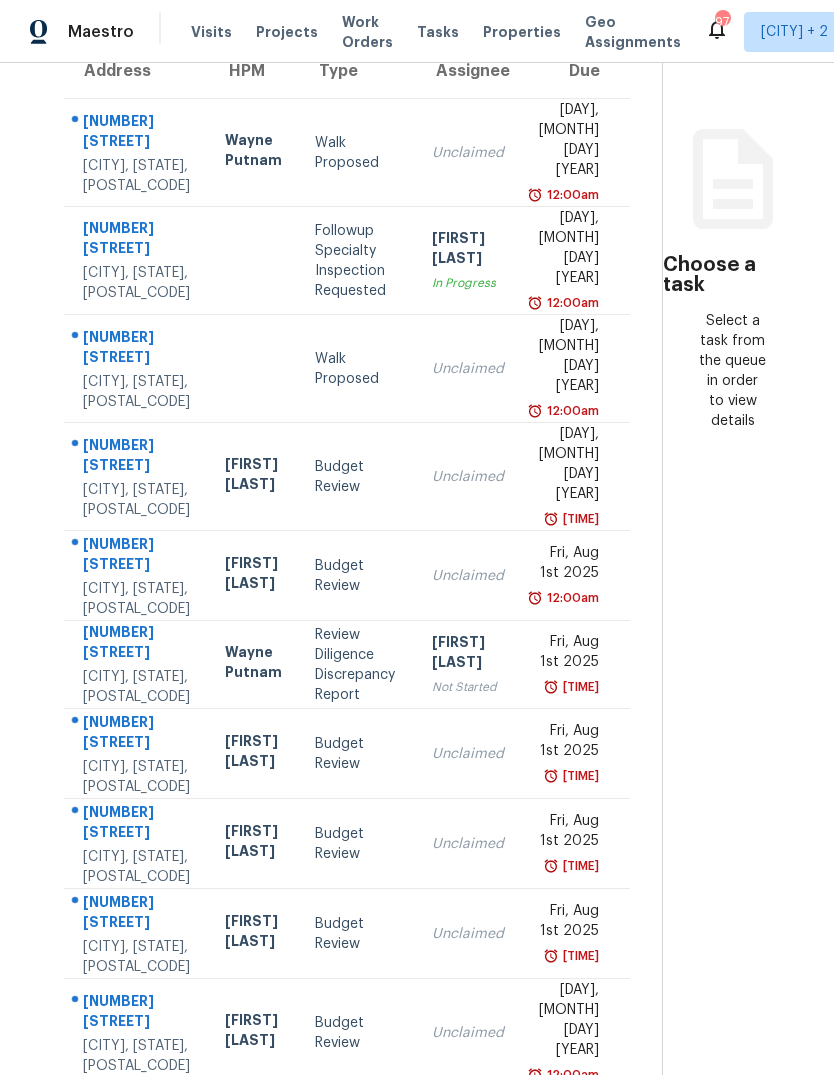 click 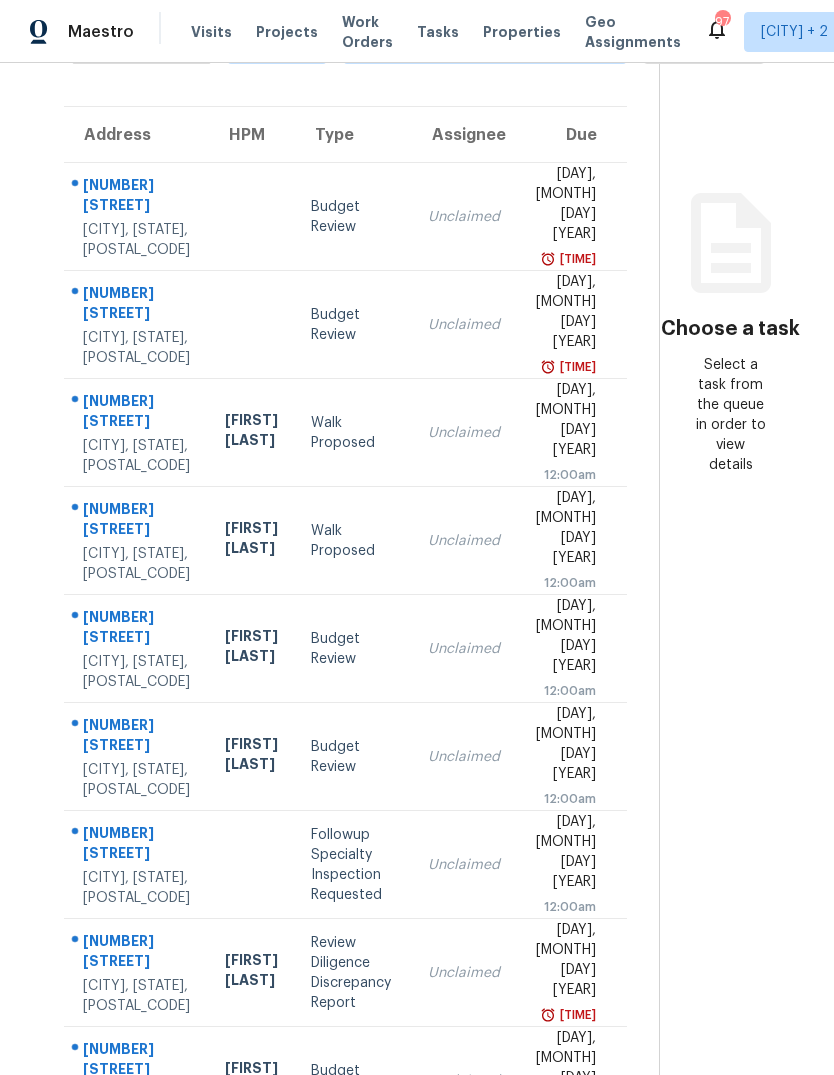 scroll, scrollTop: 130, scrollLeft: 0, axis: vertical 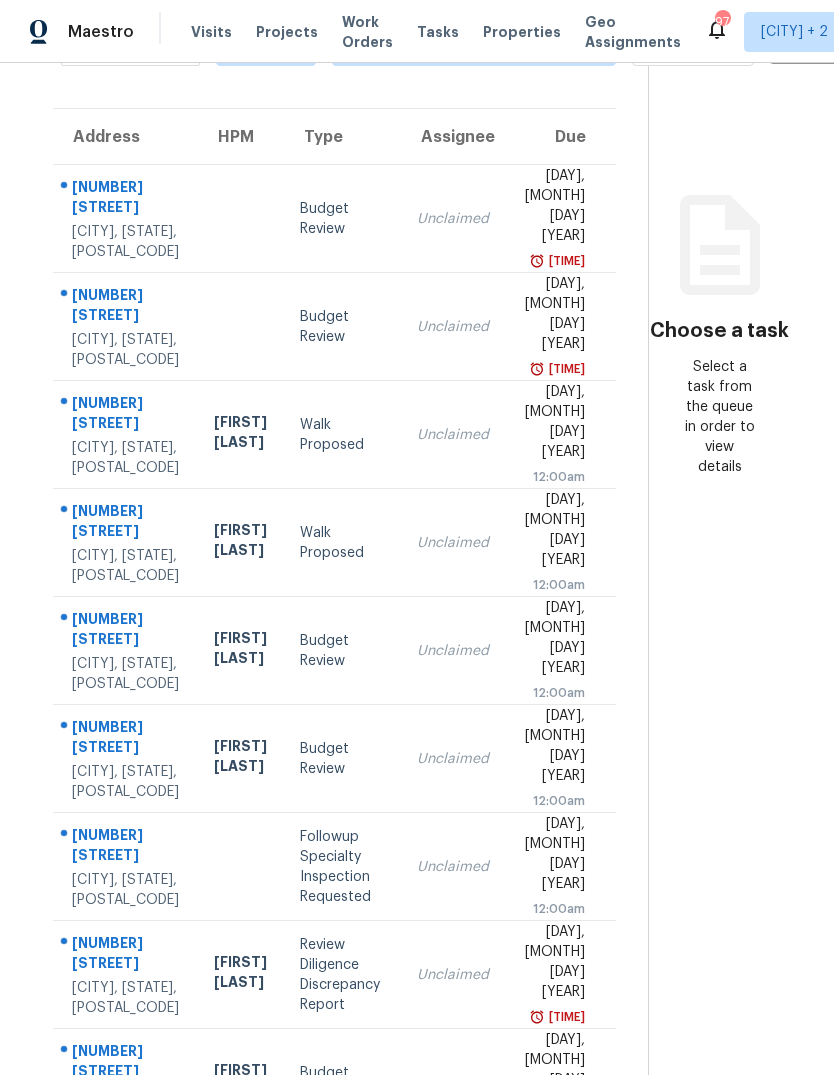 click 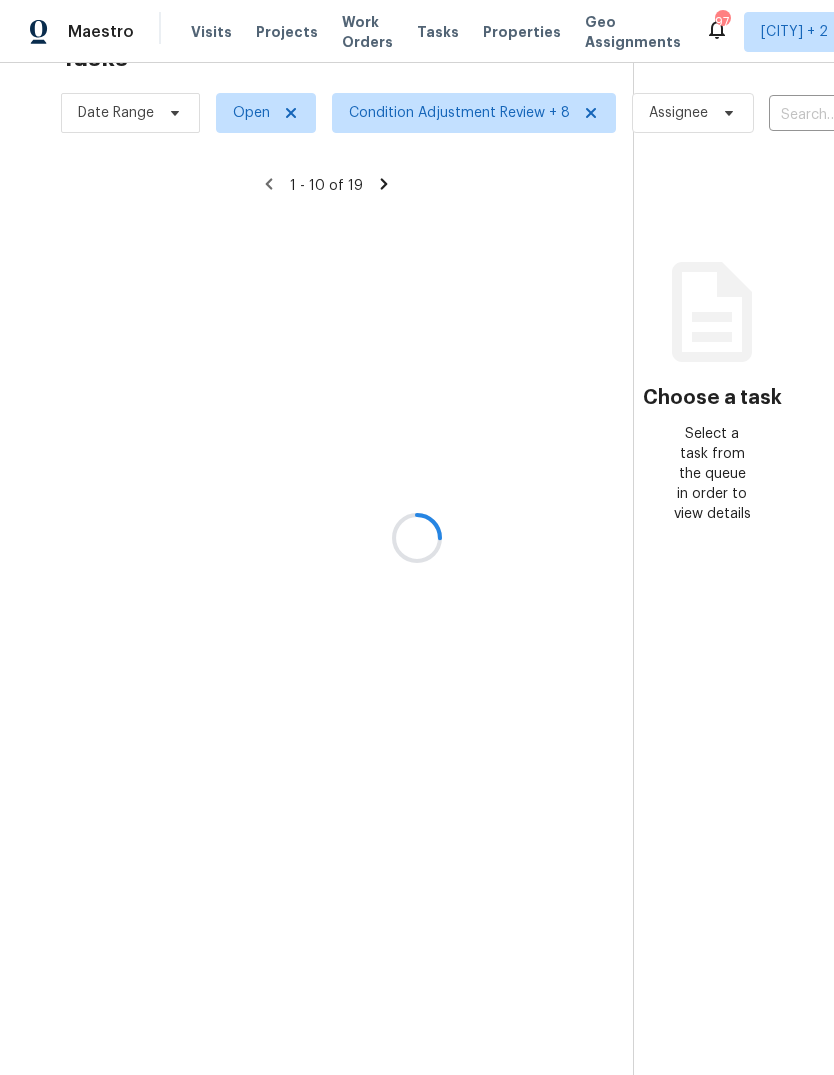 scroll, scrollTop: 63, scrollLeft: 11, axis: both 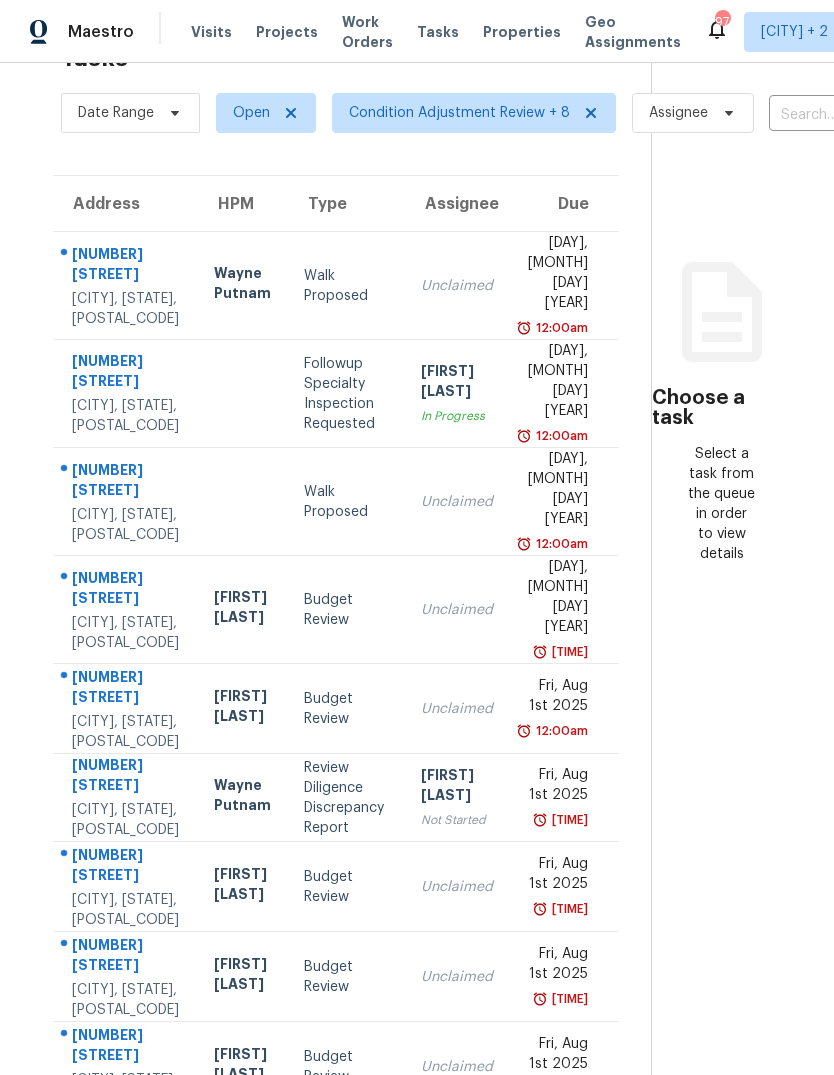 click on "[FIRST] [LAST]" at bounding box center [243, 609] 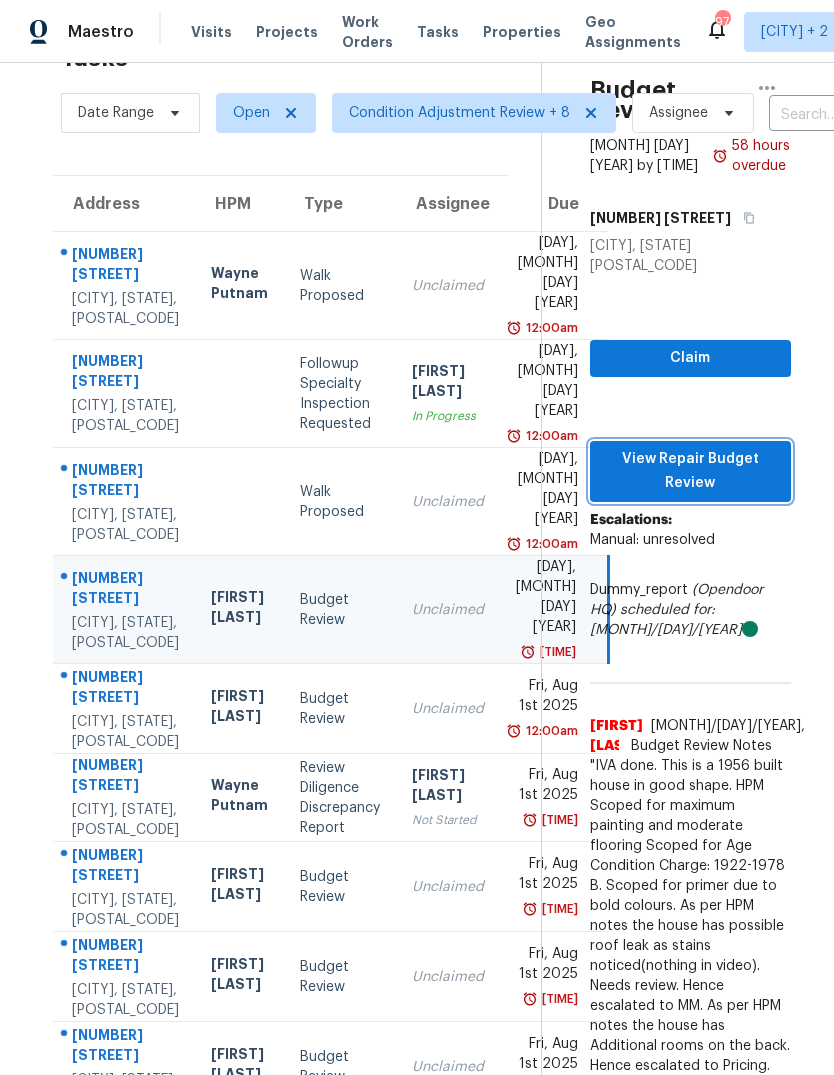 click on "View Repair Budget Review" at bounding box center (690, 471) 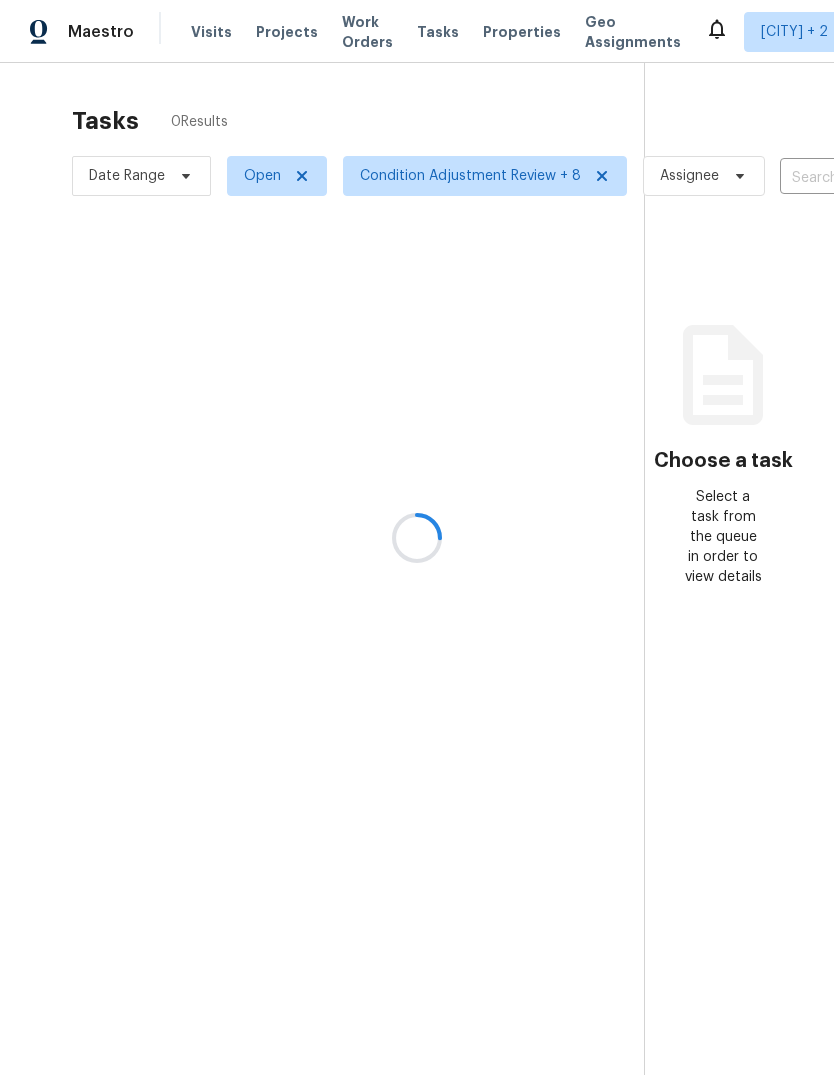 scroll, scrollTop: 0, scrollLeft: 0, axis: both 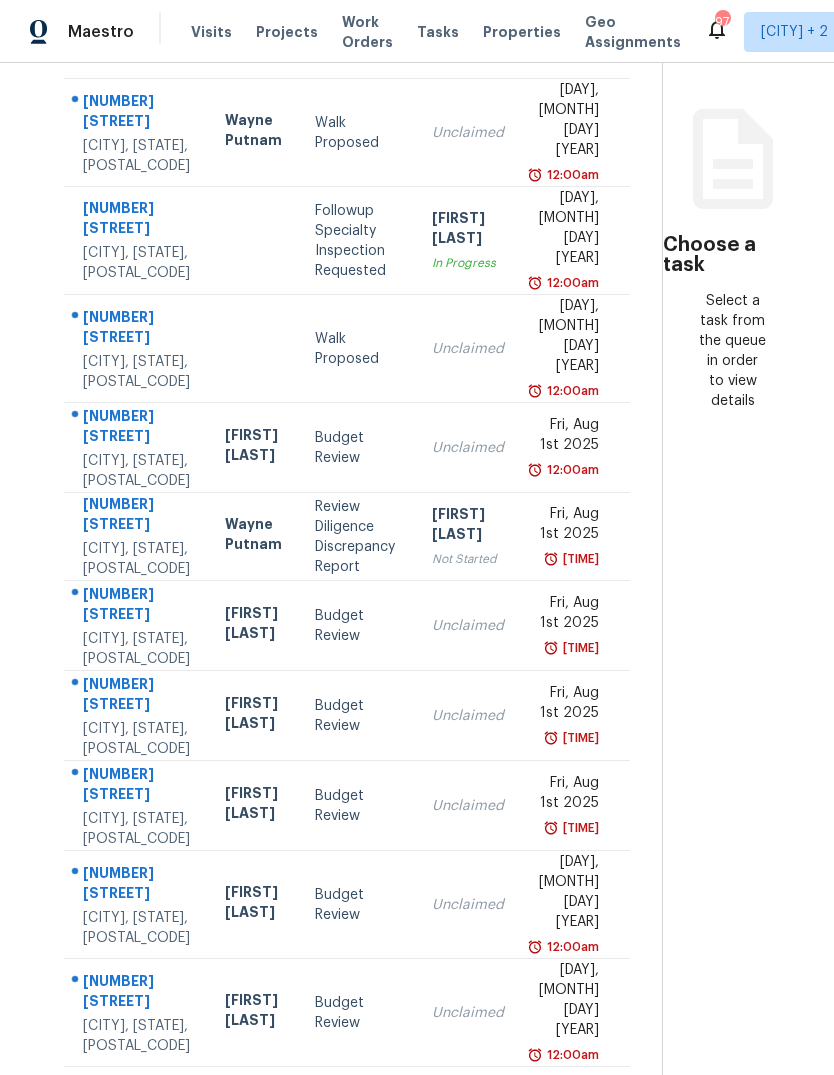 click on "Fri, Aug 1st 2025" at bounding box center (567, 437) 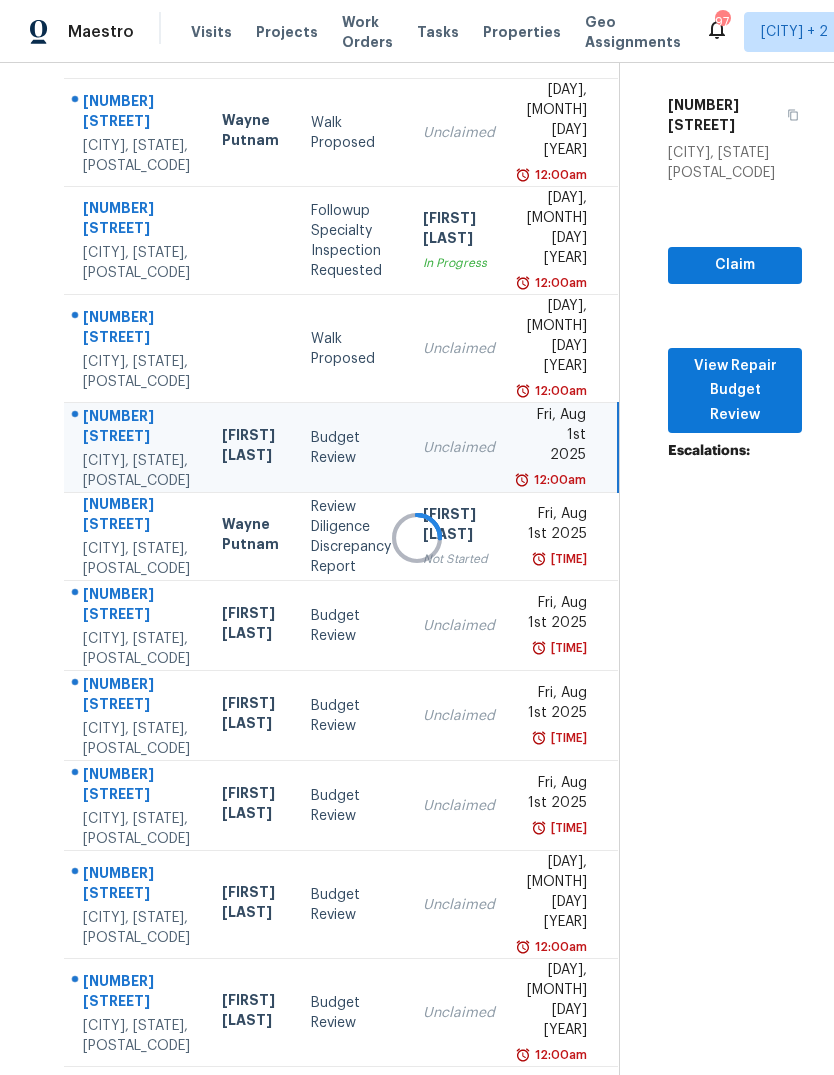 scroll, scrollTop: 198, scrollLeft: 0, axis: vertical 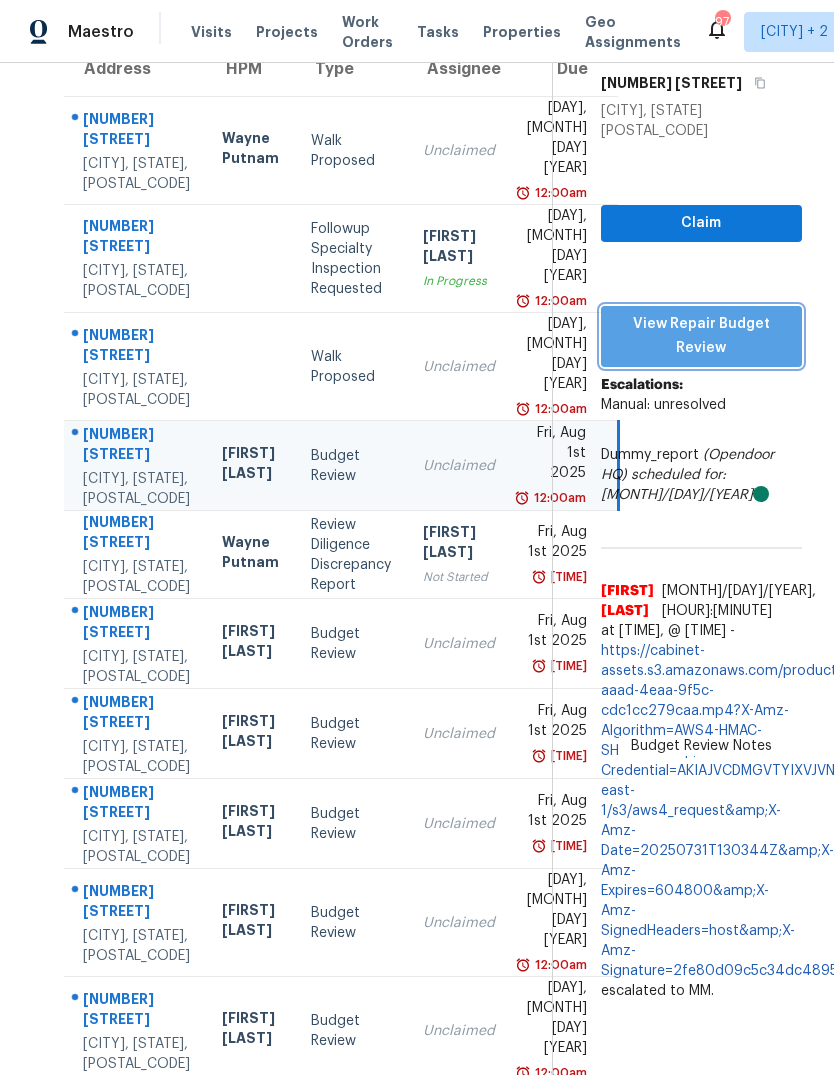 click on "View Repair Budget Review" at bounding box center (701, 336) 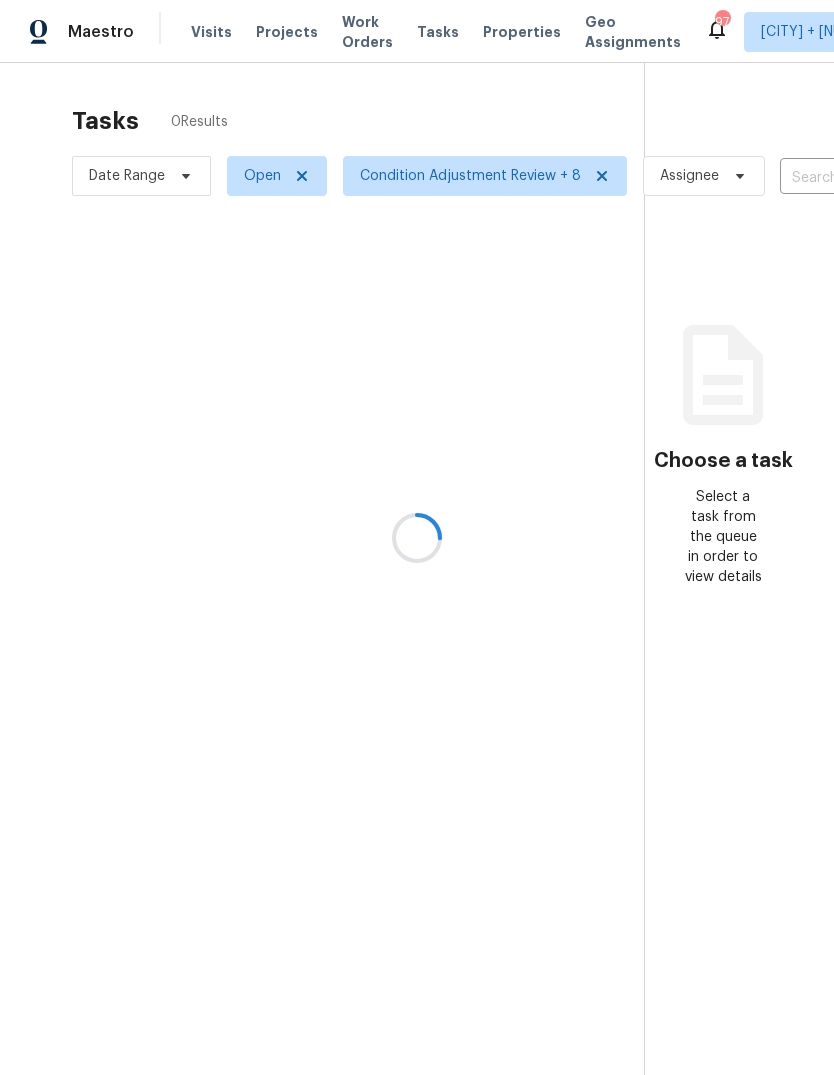 scroll, scrollTop: 0, scrollLeft: 0, axis: both 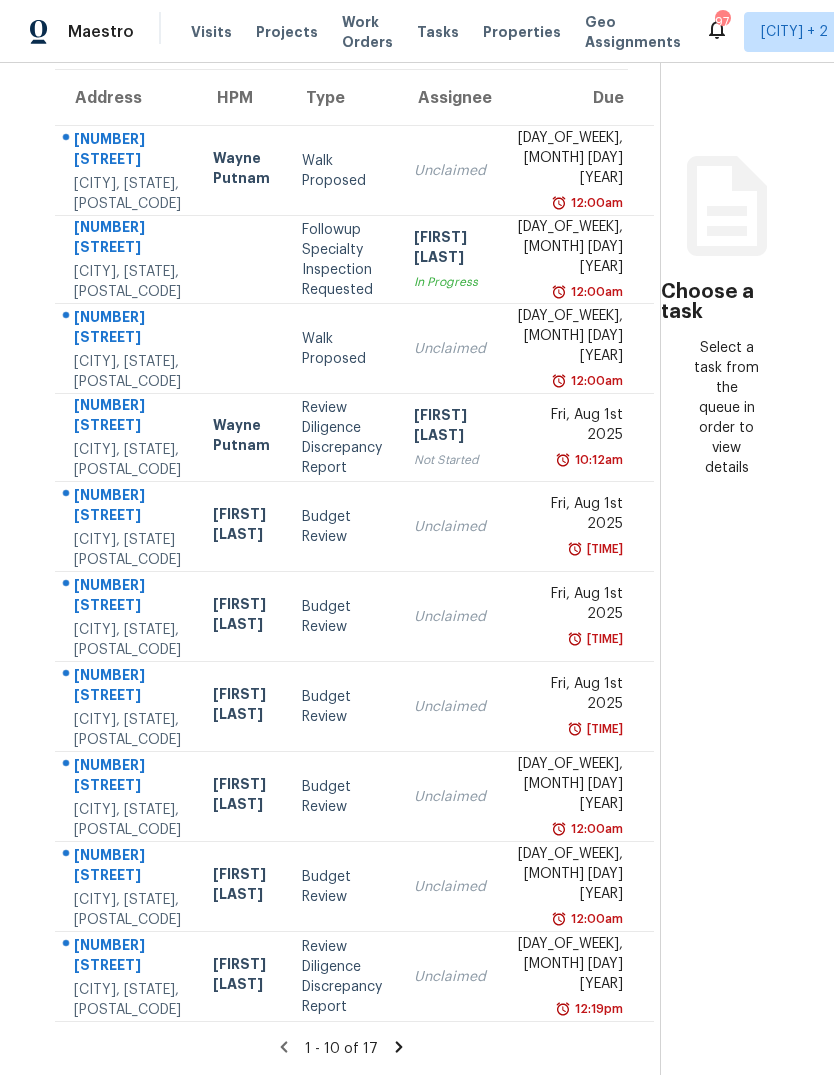 click on "Unclaimed" at bounding box center [450, 527] 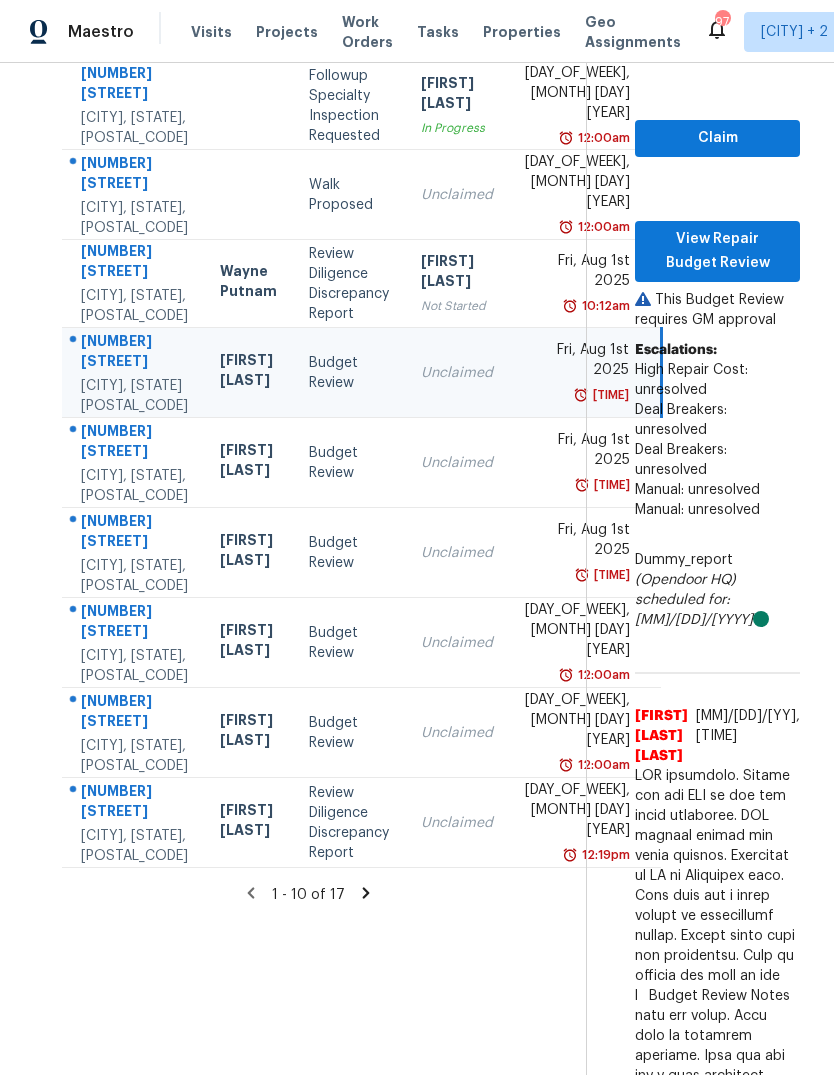 scroll, scrollTop: 322, scrollLeft: 2, axis: both 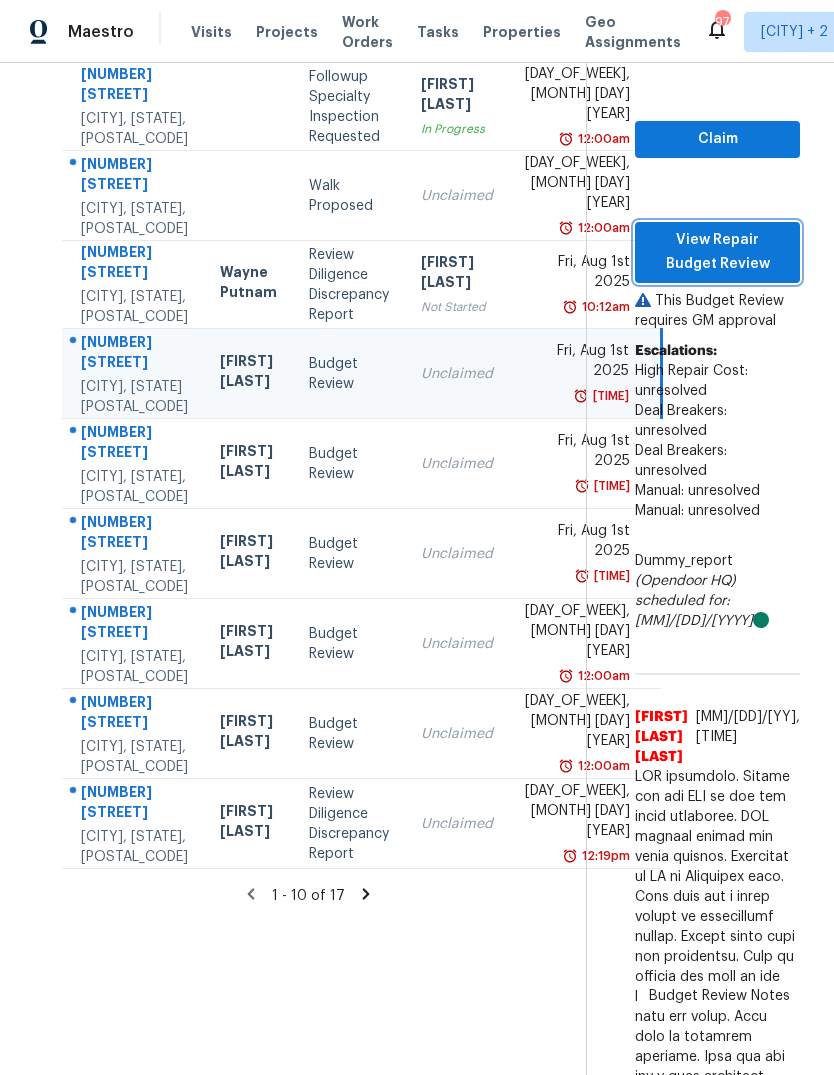 click on "View Repair Budget Review" at bounding box center (717, 252) 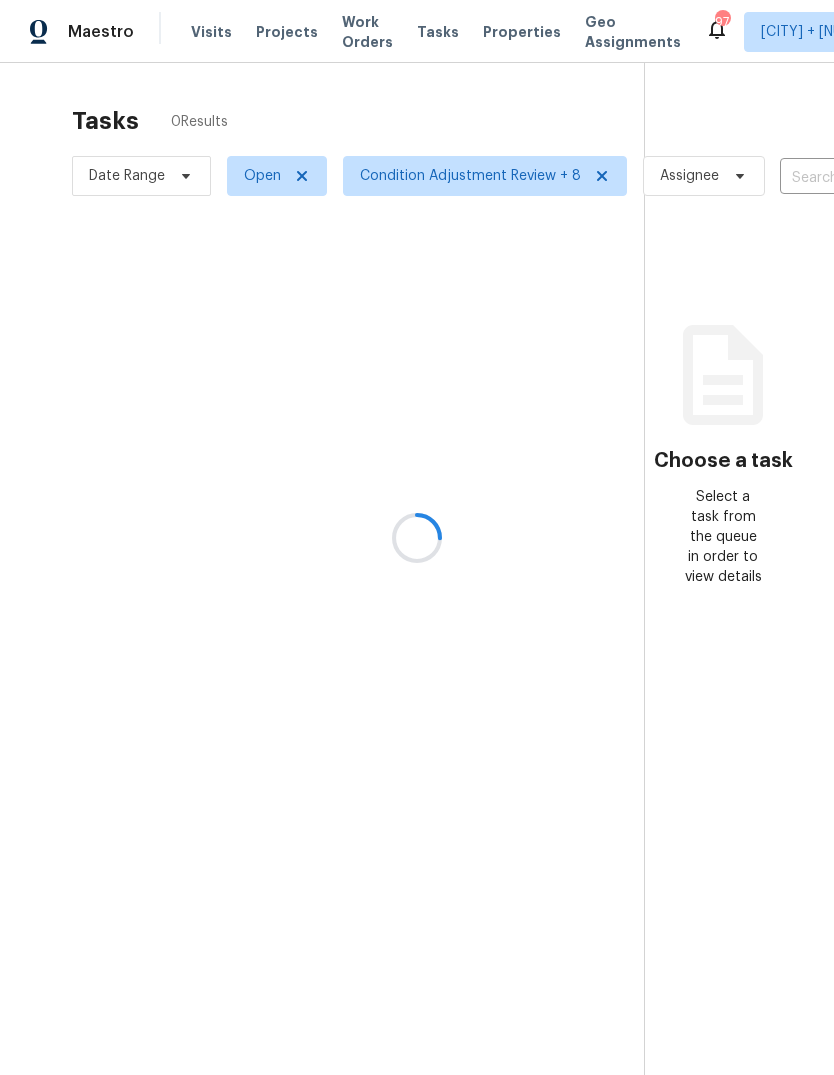 scroll, scrollTop: 0, scrollLeft: 0, axis: both 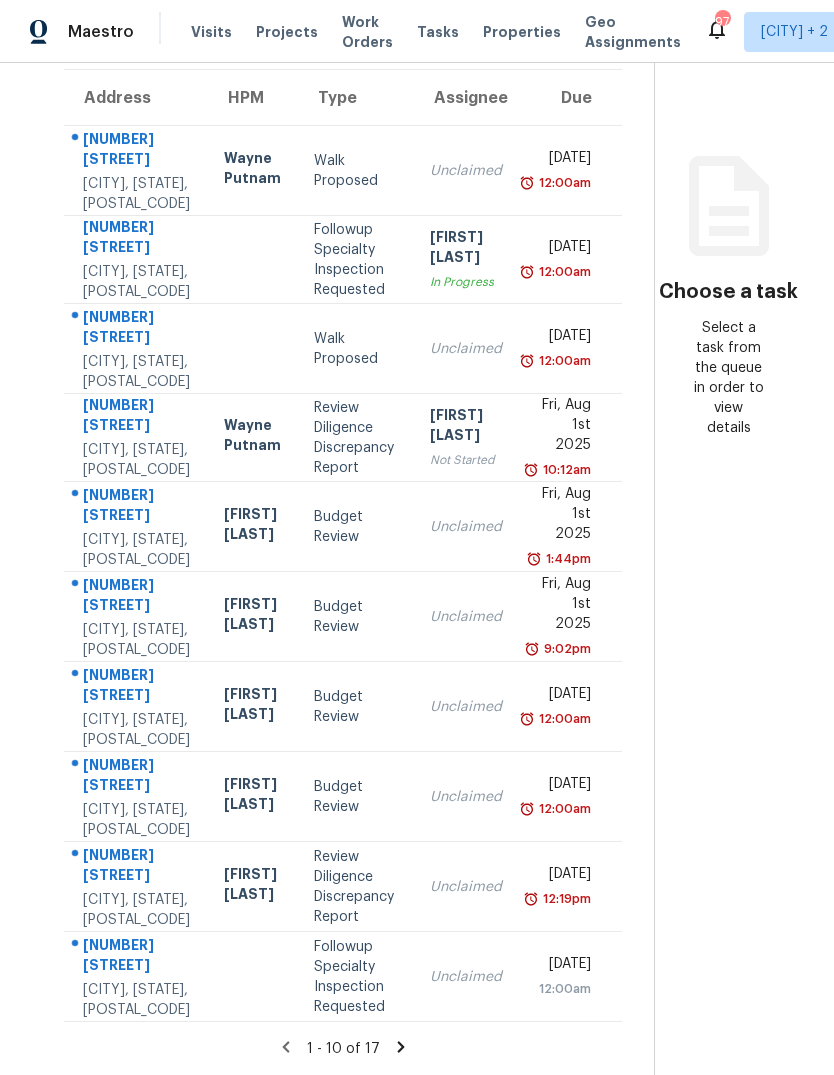 click 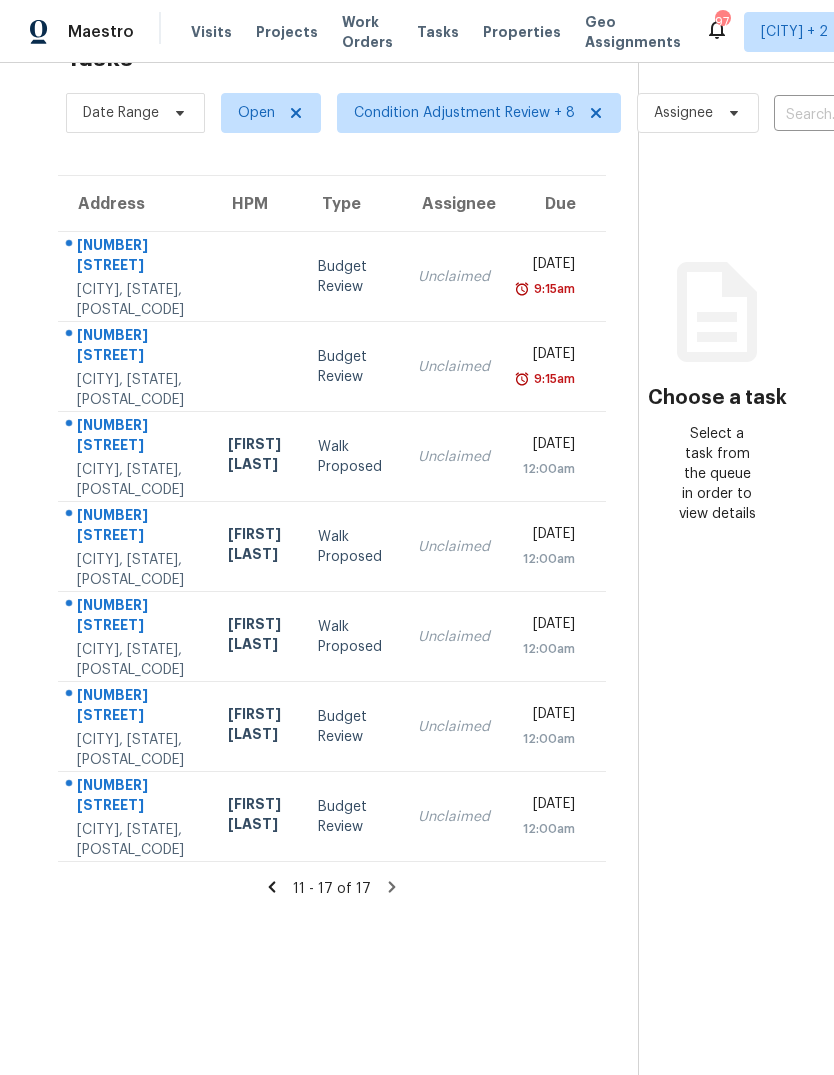 scroll, scrollTop: 63, scrollLeft: 6, axis: both 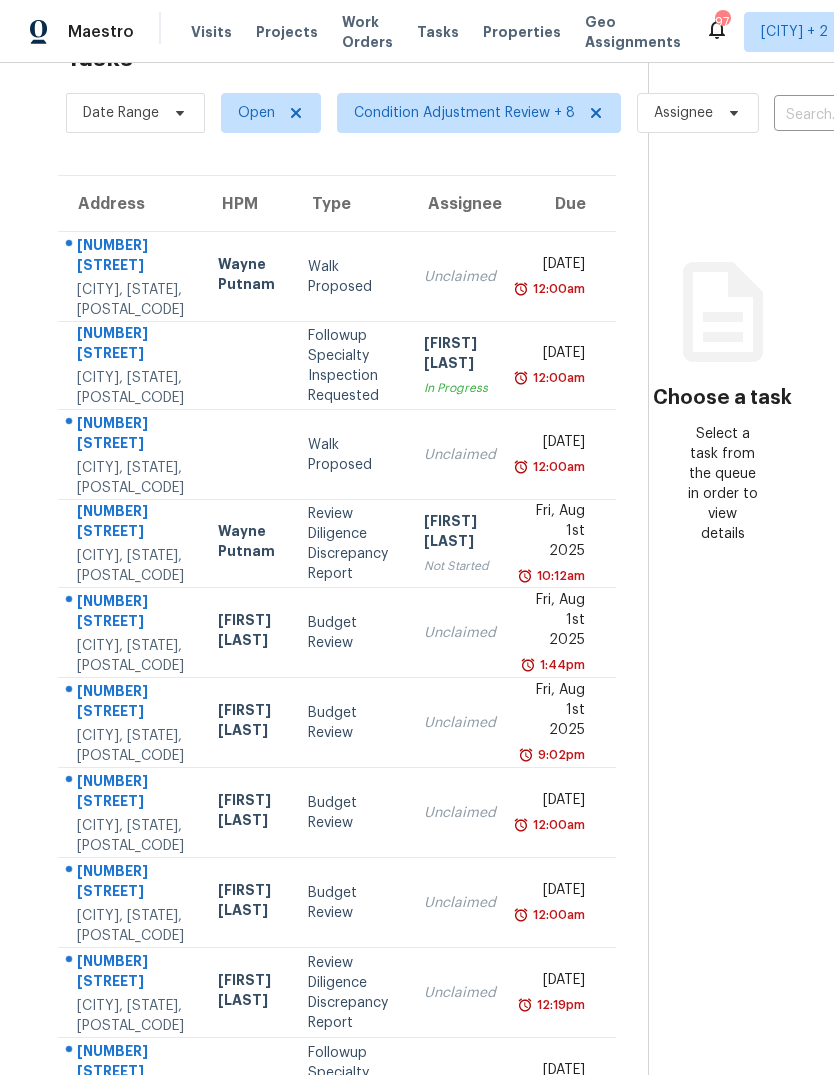click on "[FIRST] [LAST]" at bounding box center (247, 632) 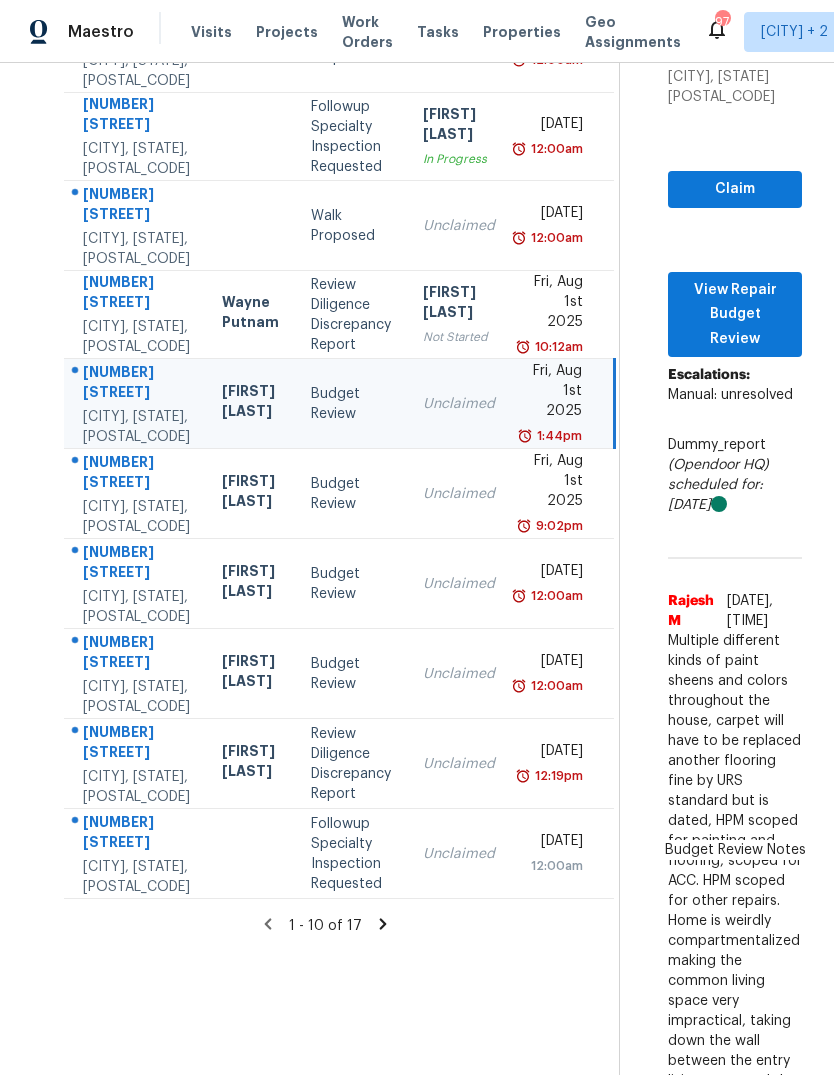 scroll, scrollTop: 294, scrollLeft: 0, axis: vertical 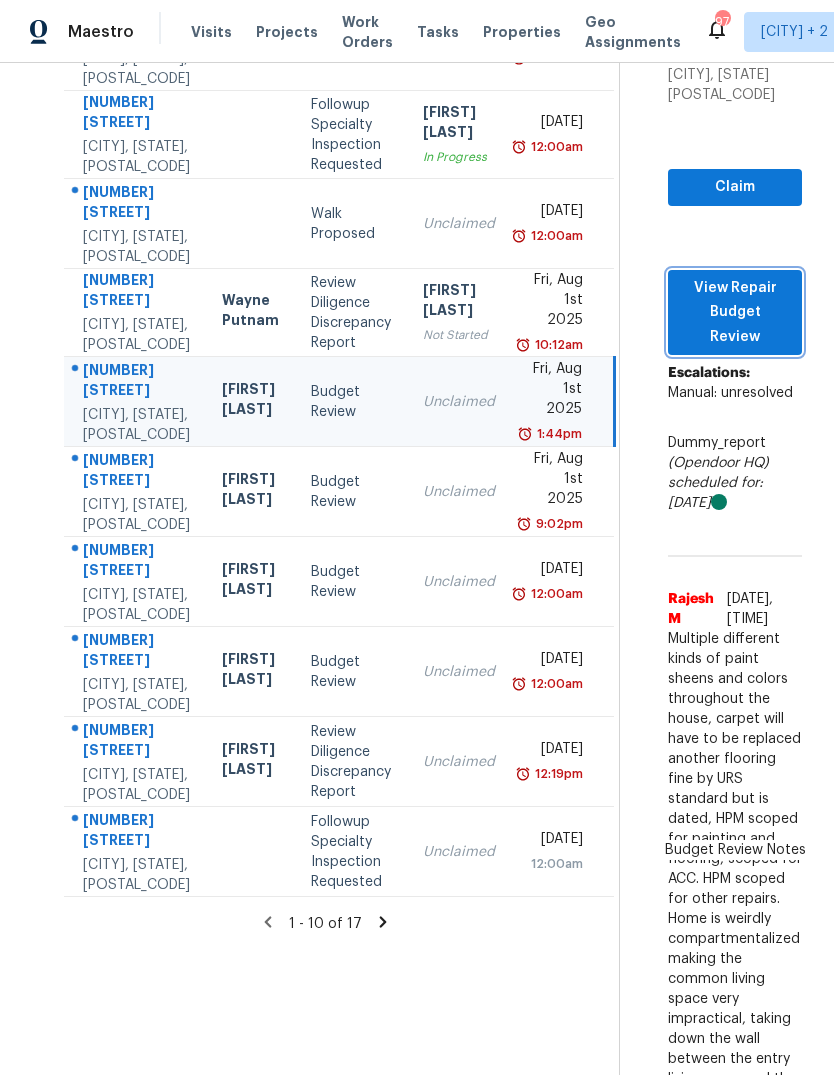 click on "View Repair Budget Review" at bounding box center (735, 313) 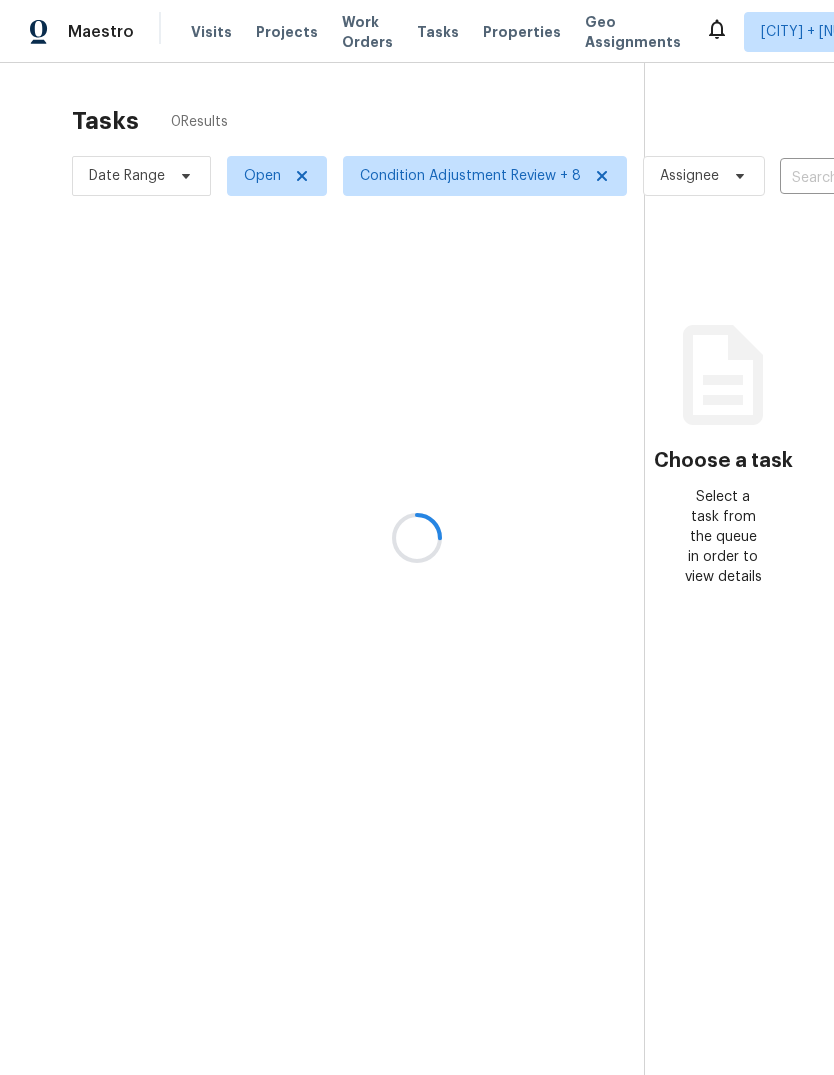 scroll, scrollTop: 0, scrollLeft: 0, axis: both 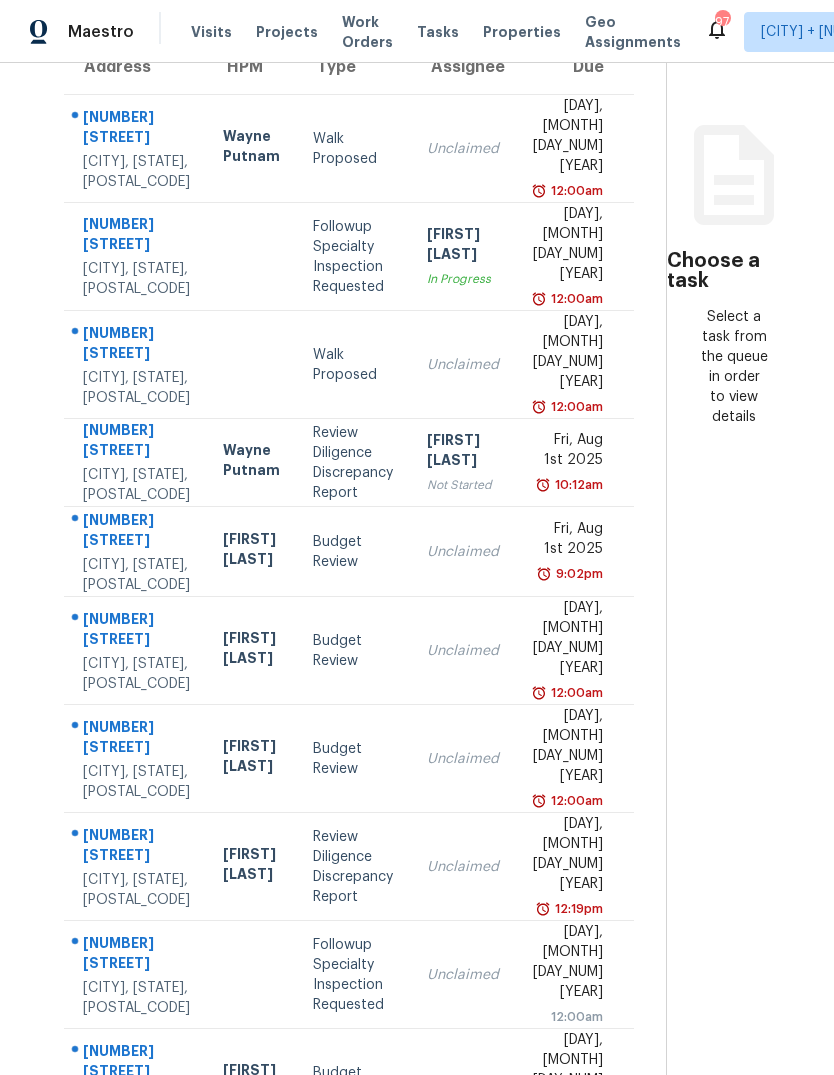 click on "Fri, Aug 1st 2025" at bounding box center [567, 541] 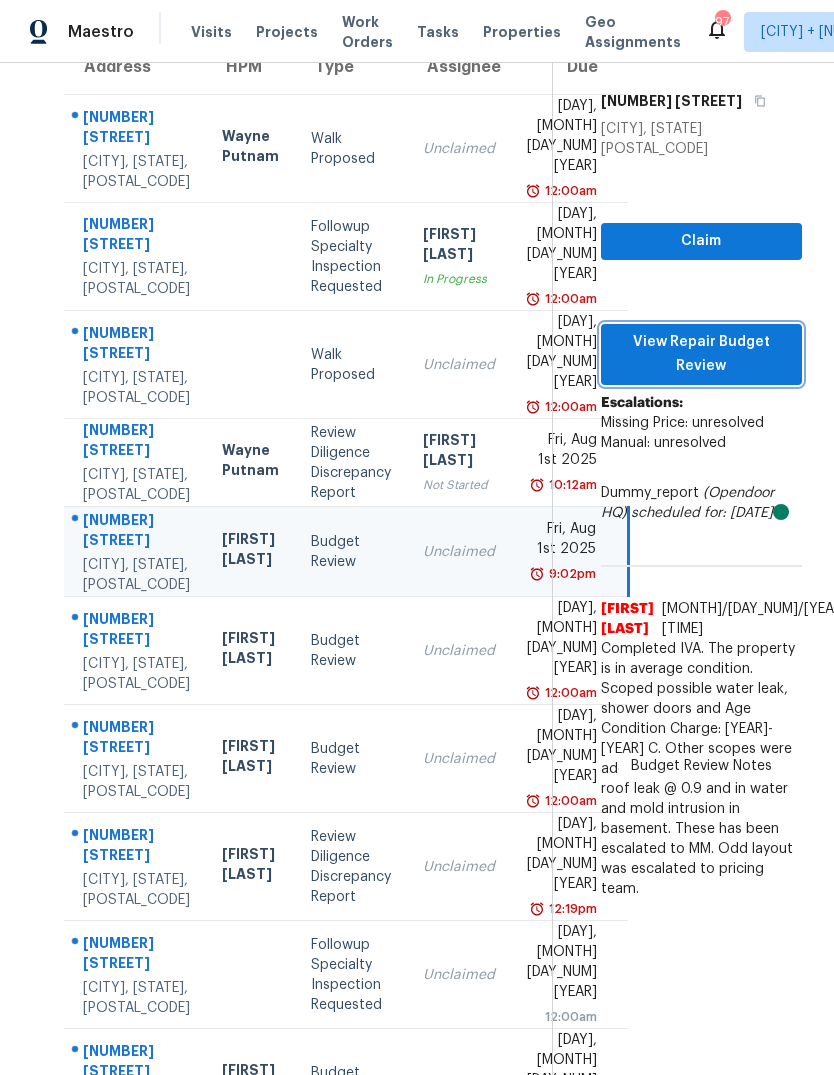 click on "View Repair Budget Review" at bounding box center [701, 354] 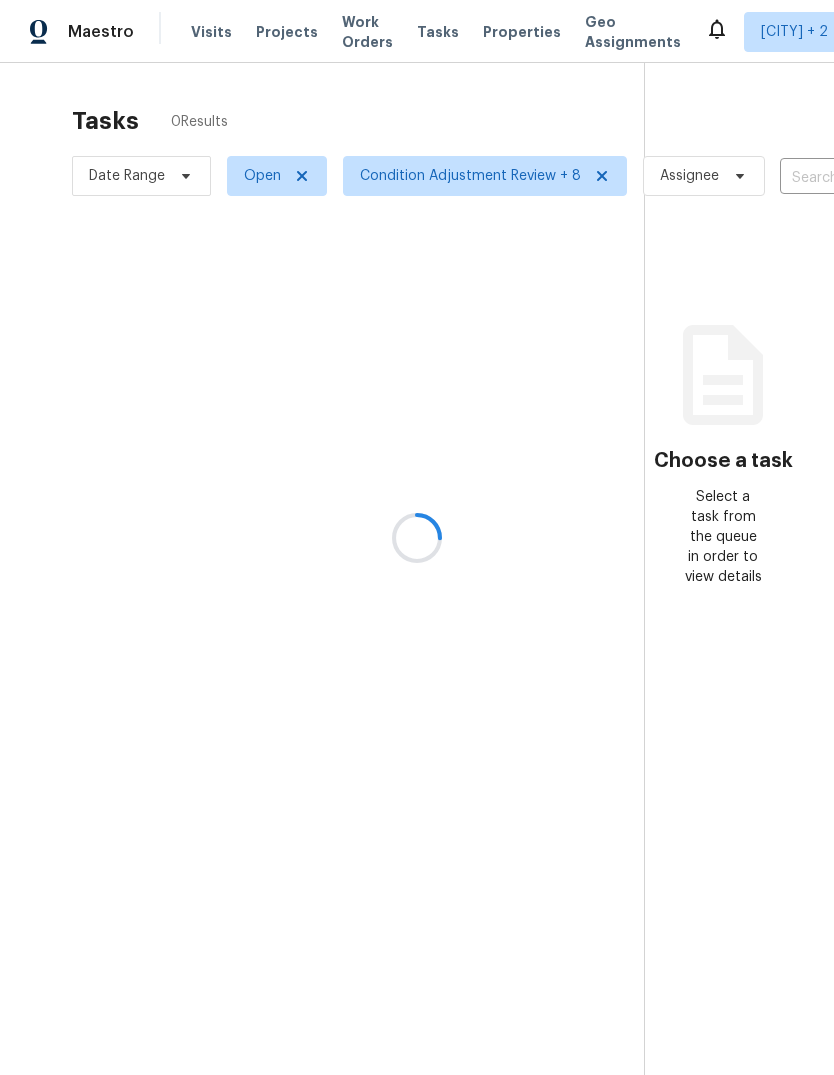 scroll, scrollTop: 0, scrollLeft: 0, axis: both 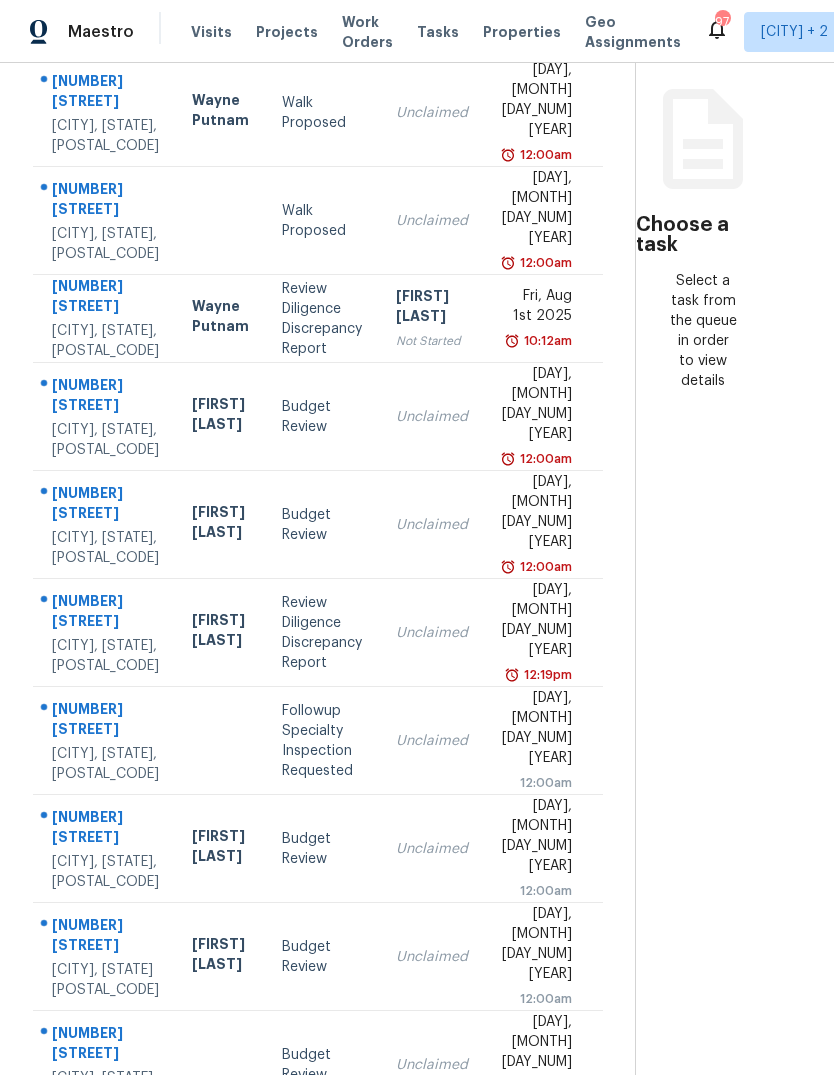 click 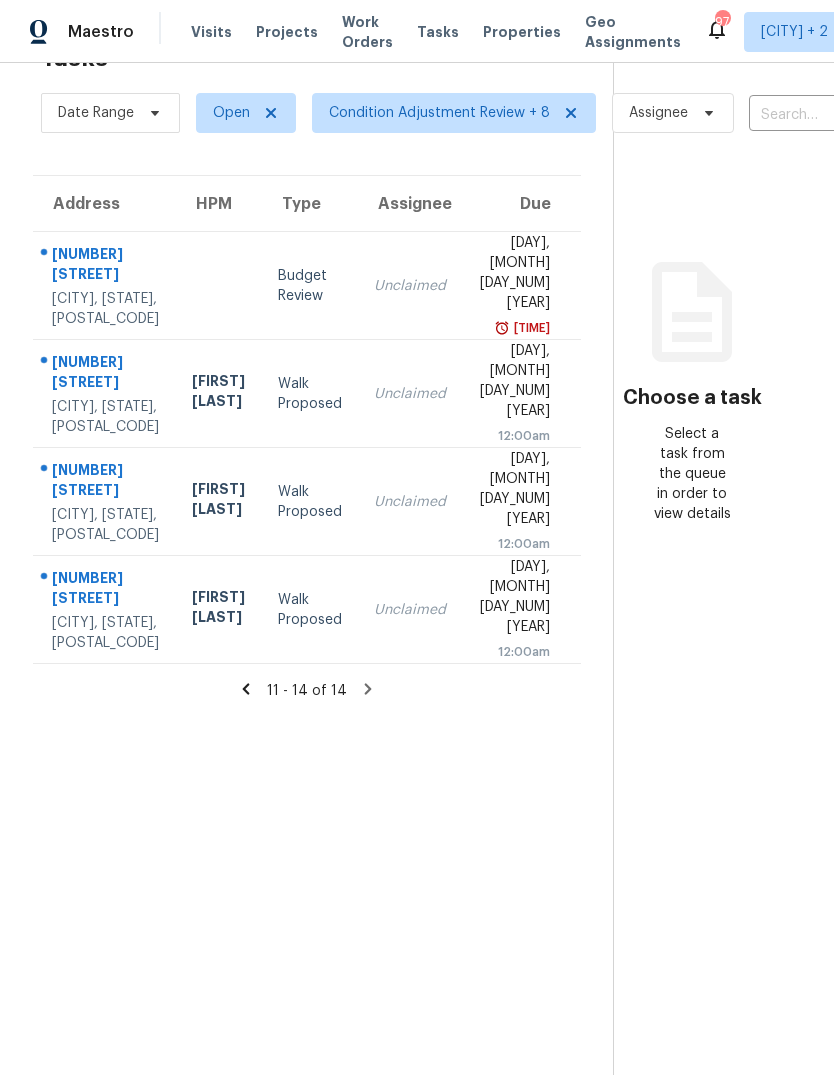click on "Unclaimed" at bounding box center [410, 286] 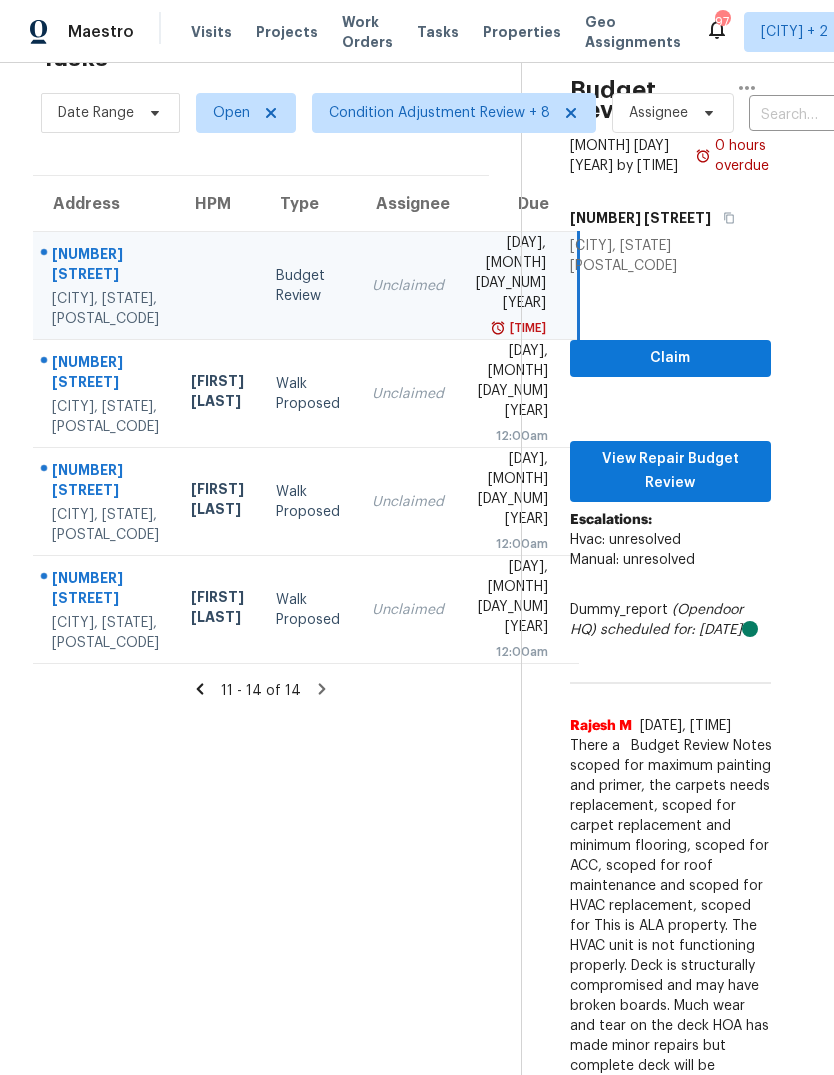 click on "Unclaimed" at bounding box center (408, 394) 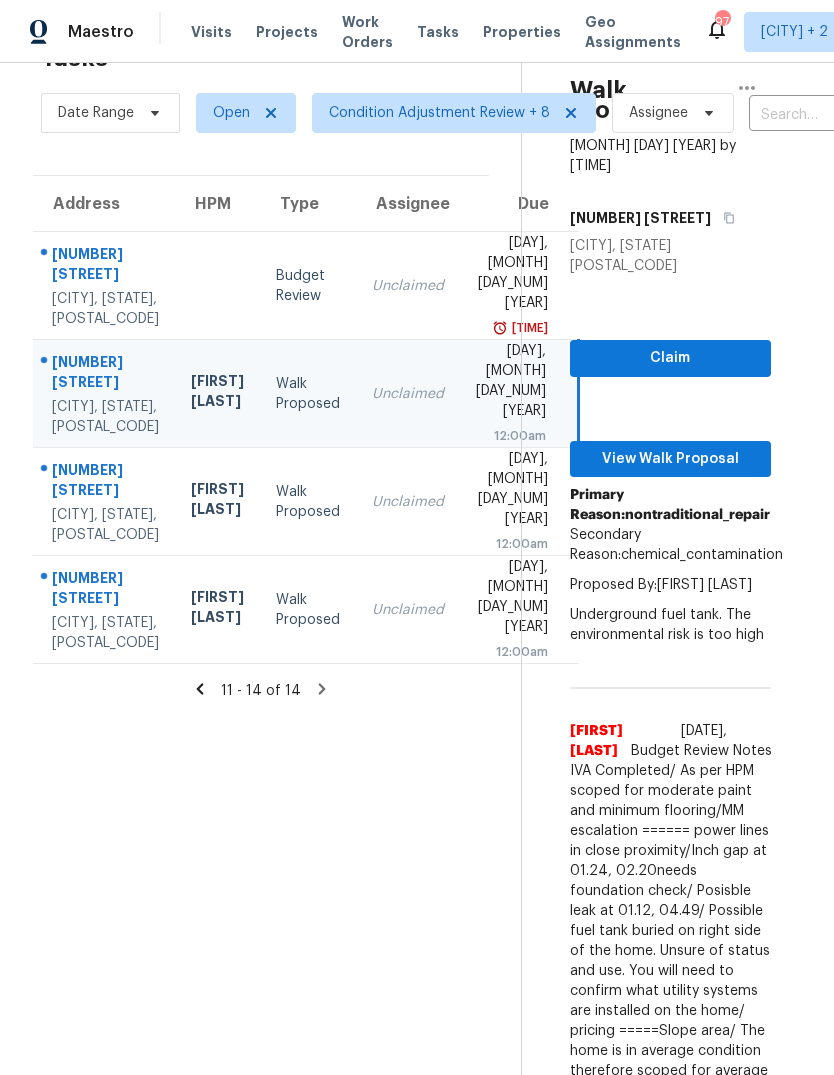 click on "Unclaimed" at bounding box center (408, 502) 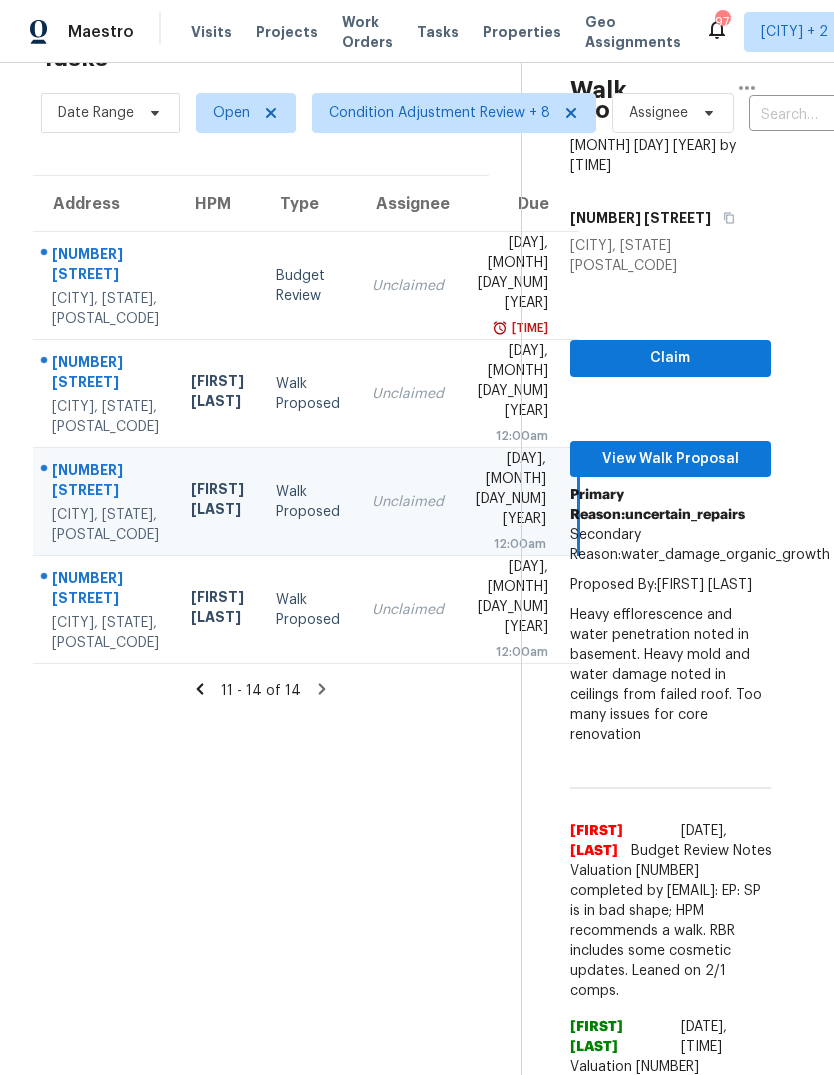 click on "Unclaimed" at bounding box center (408, 394) 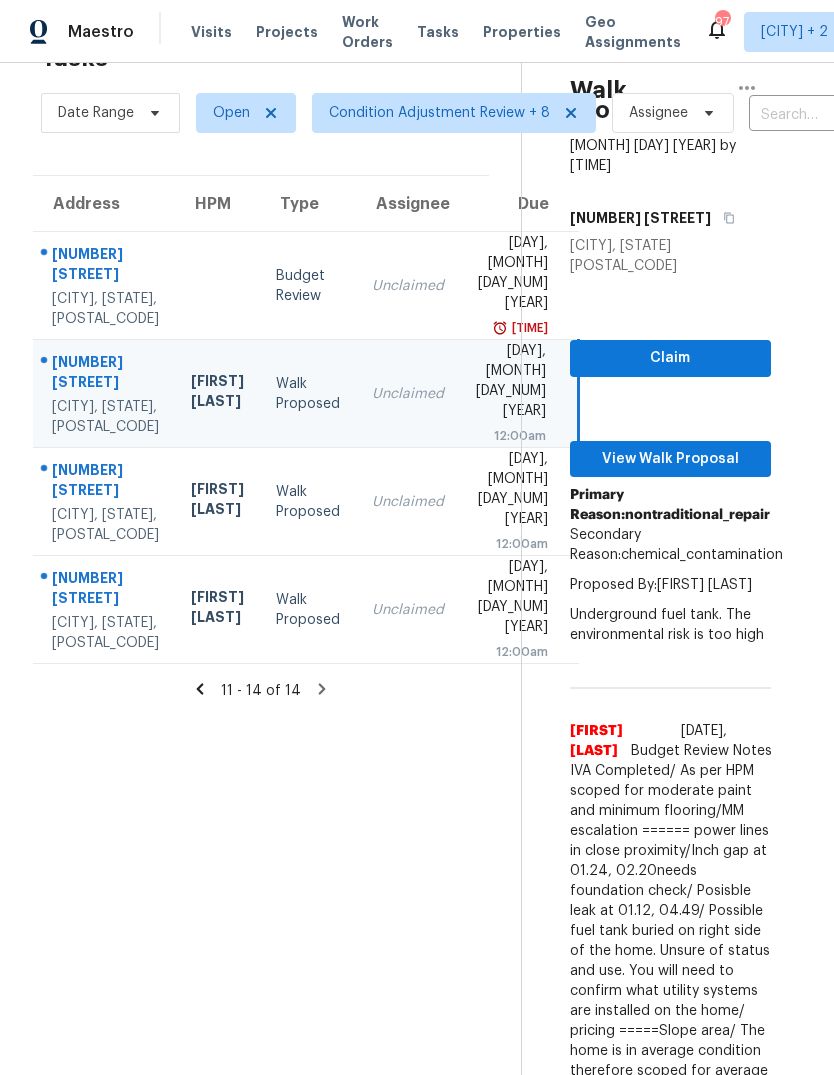 click 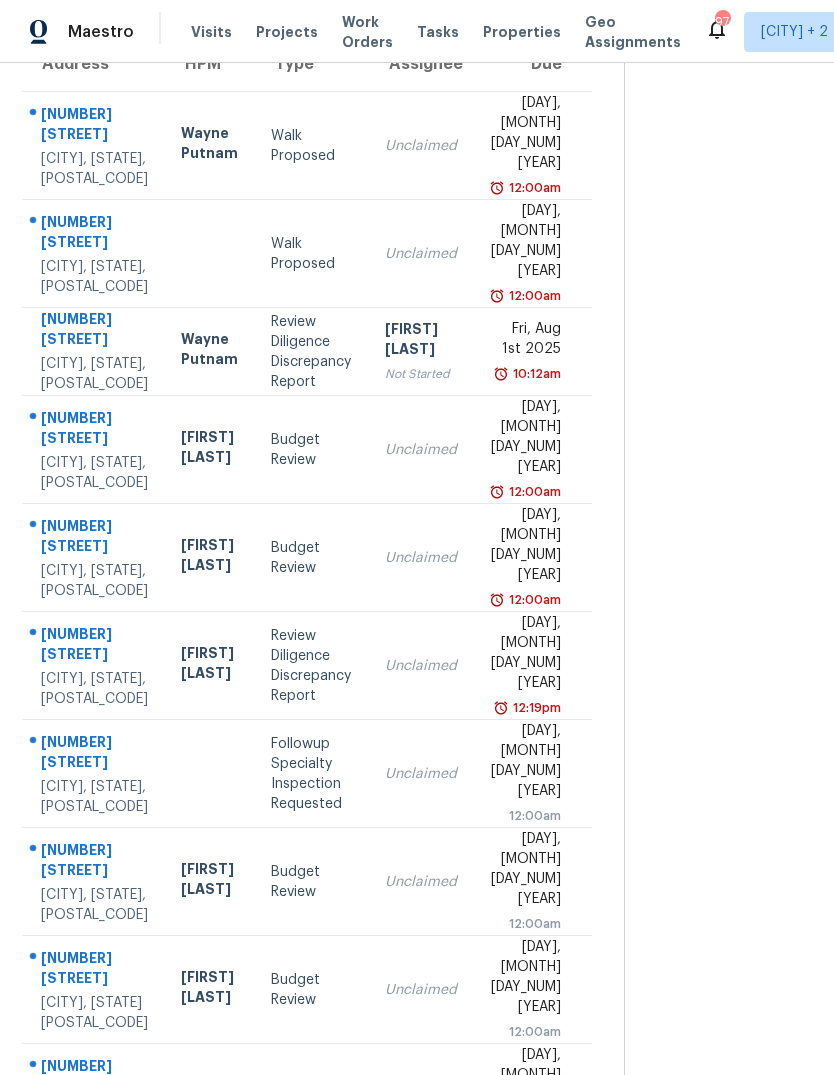scroll, scrollTop: 213, scrollLeft: 48, axis: both 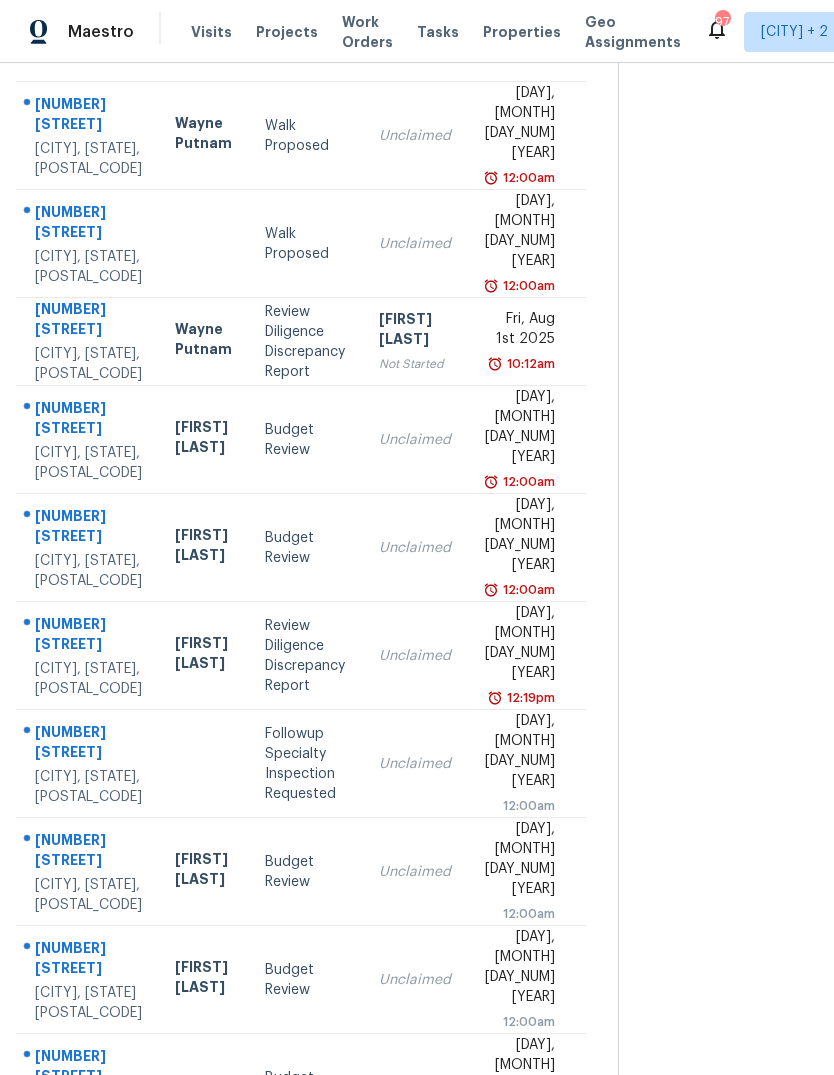 click on "[DAY], [MONTH] [DAY_NUM] [YEAR] [TIME]" at bounding box center [526, 440] 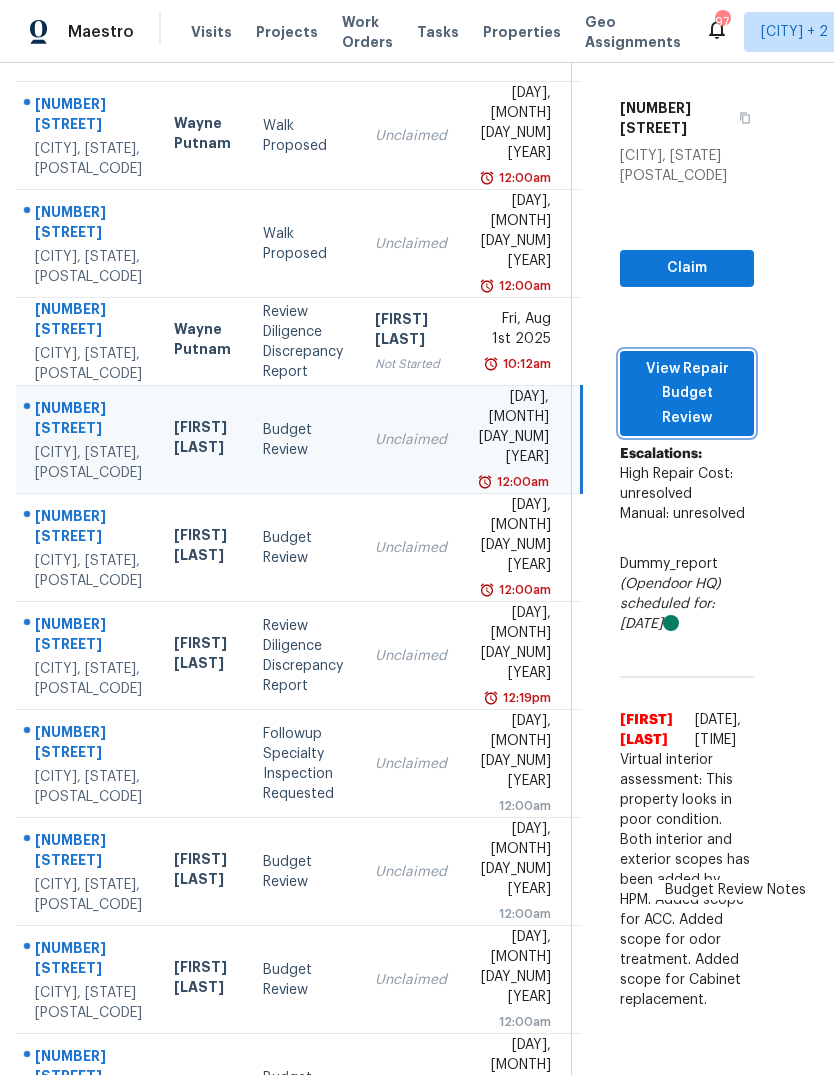 click on "View Repair Budget Review" at bounding box center (687, 394) 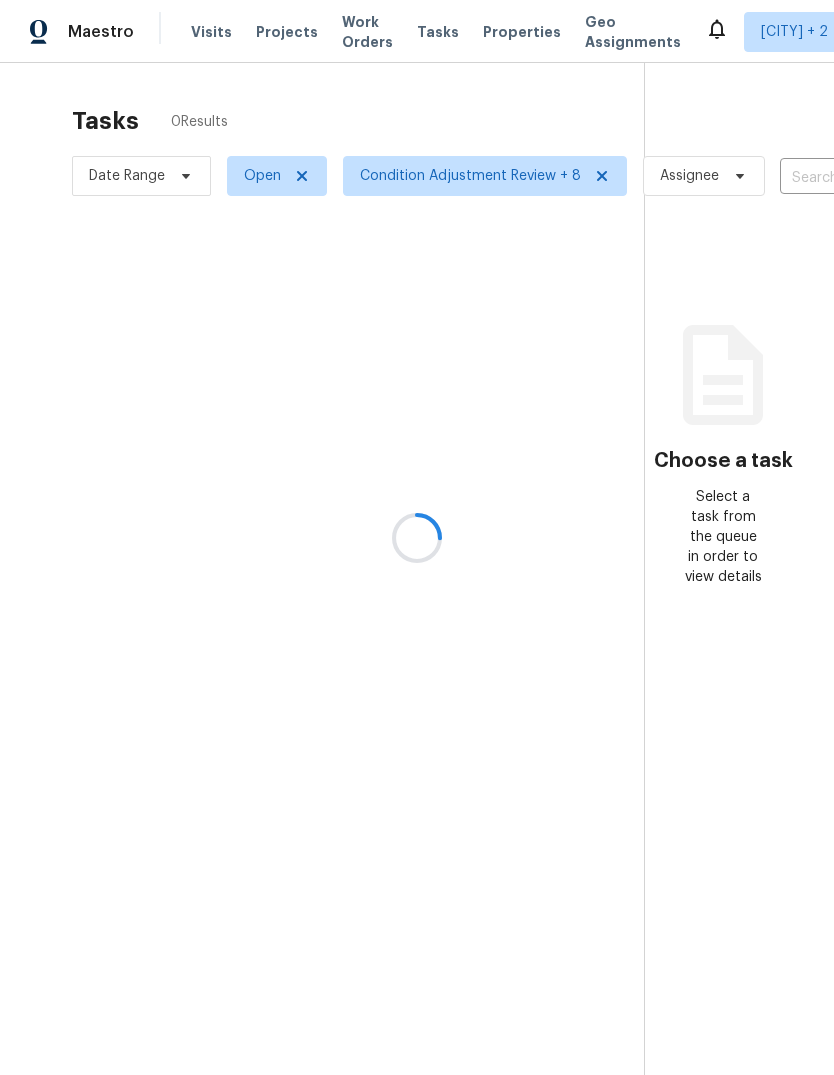 scroll, scrollTop: 0, scrollLeft: 0, axis: both 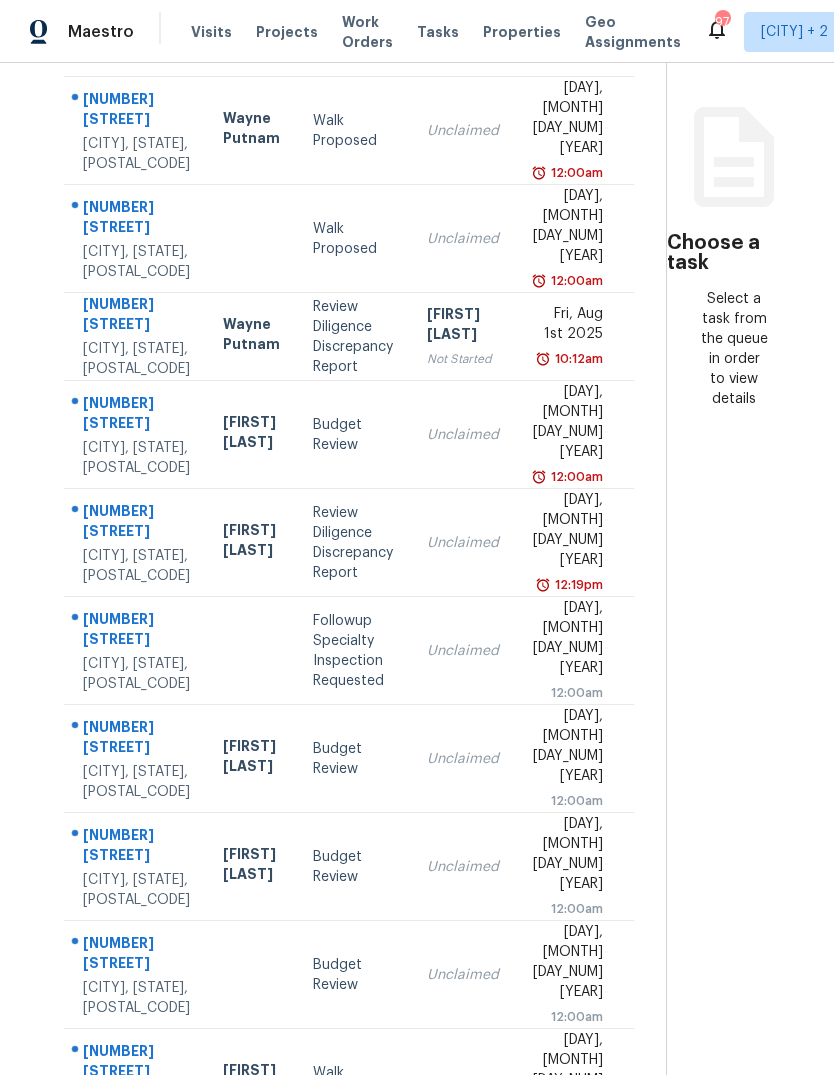 click on "[DAY], [MONTH] [DAY_NUM] [YEAR]" at bounding box center [567, 424] 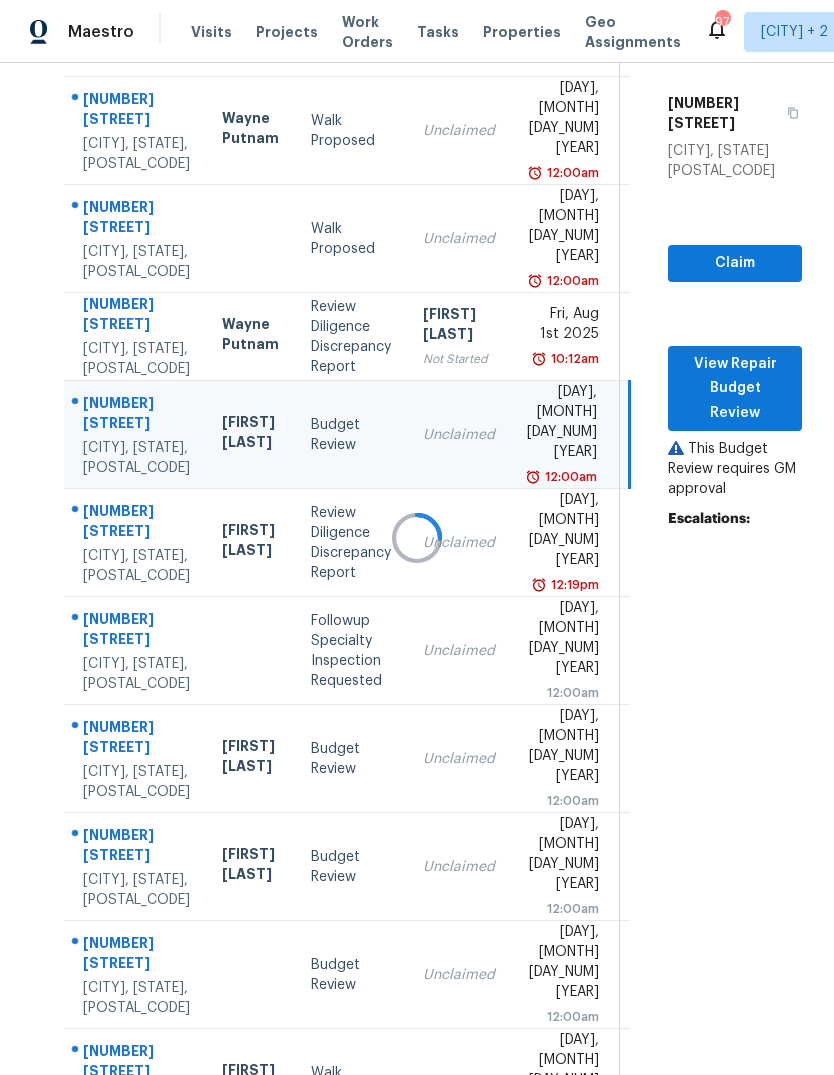 scroll, scrollTop: 200, scrollLeft: 0, axis: vertical 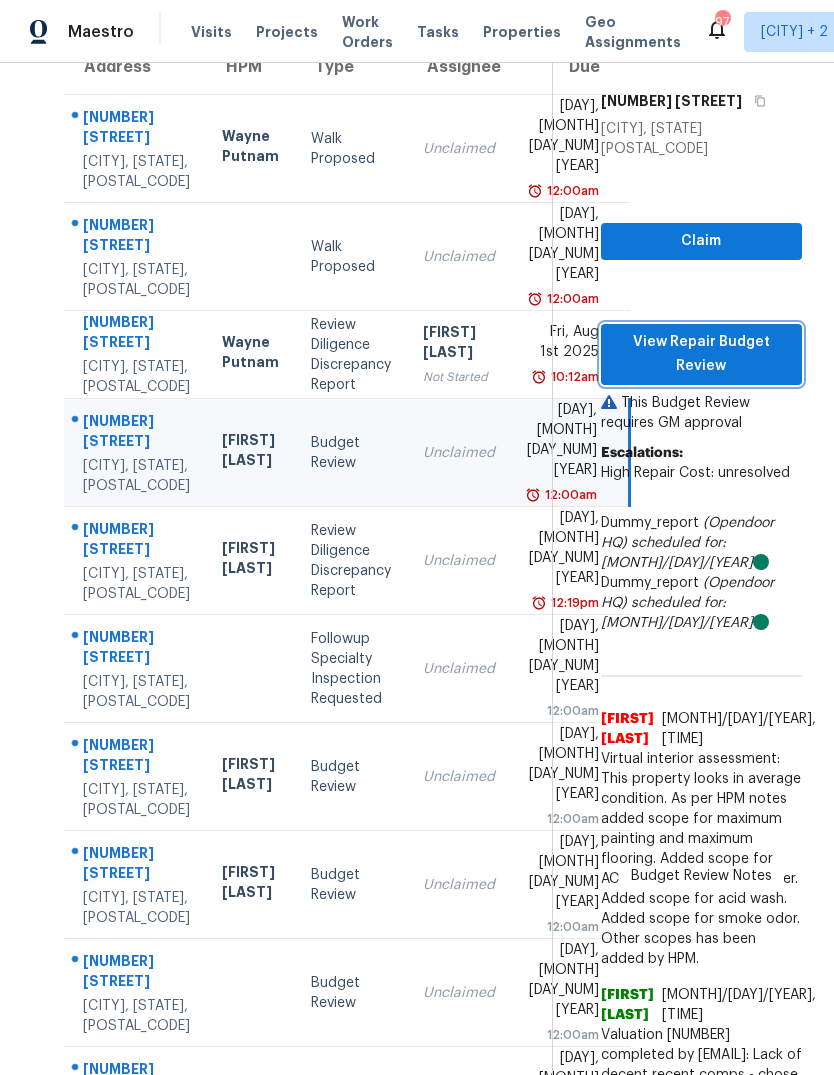click on "View Repair Budget Review" at bounding box center (701, 354) 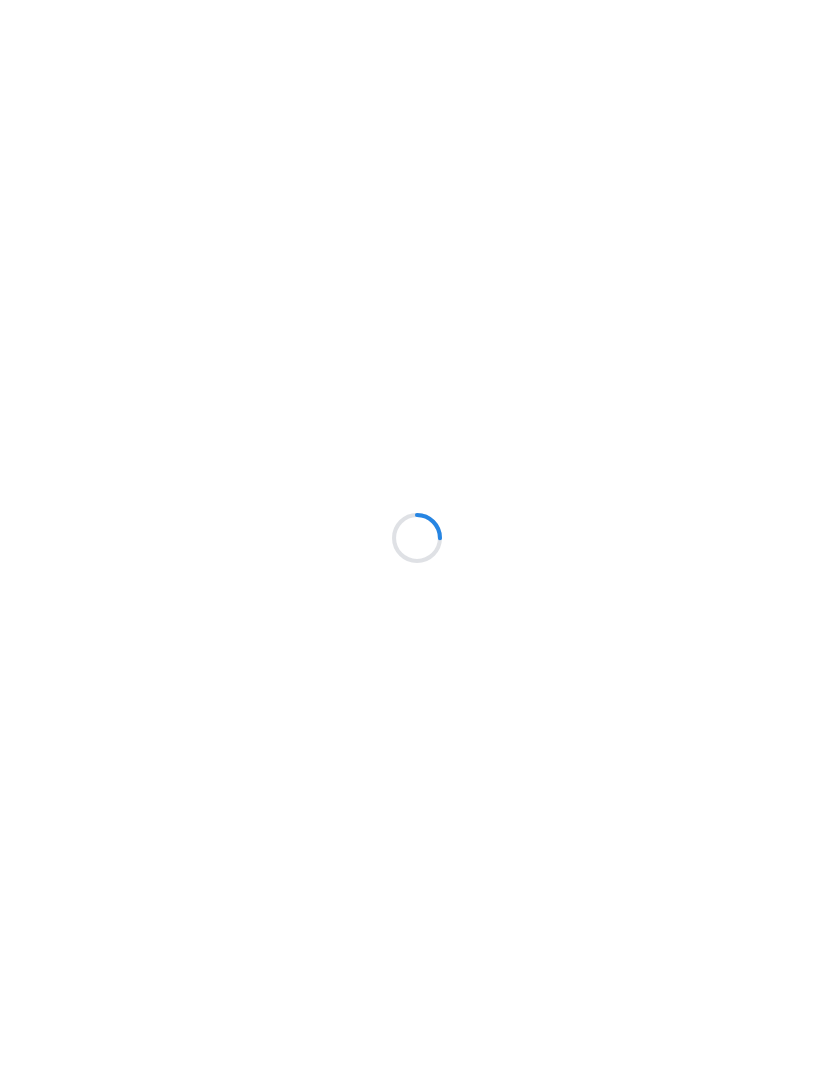 scroll, scrollTop: 0, scrollLeft: 0, axis: both 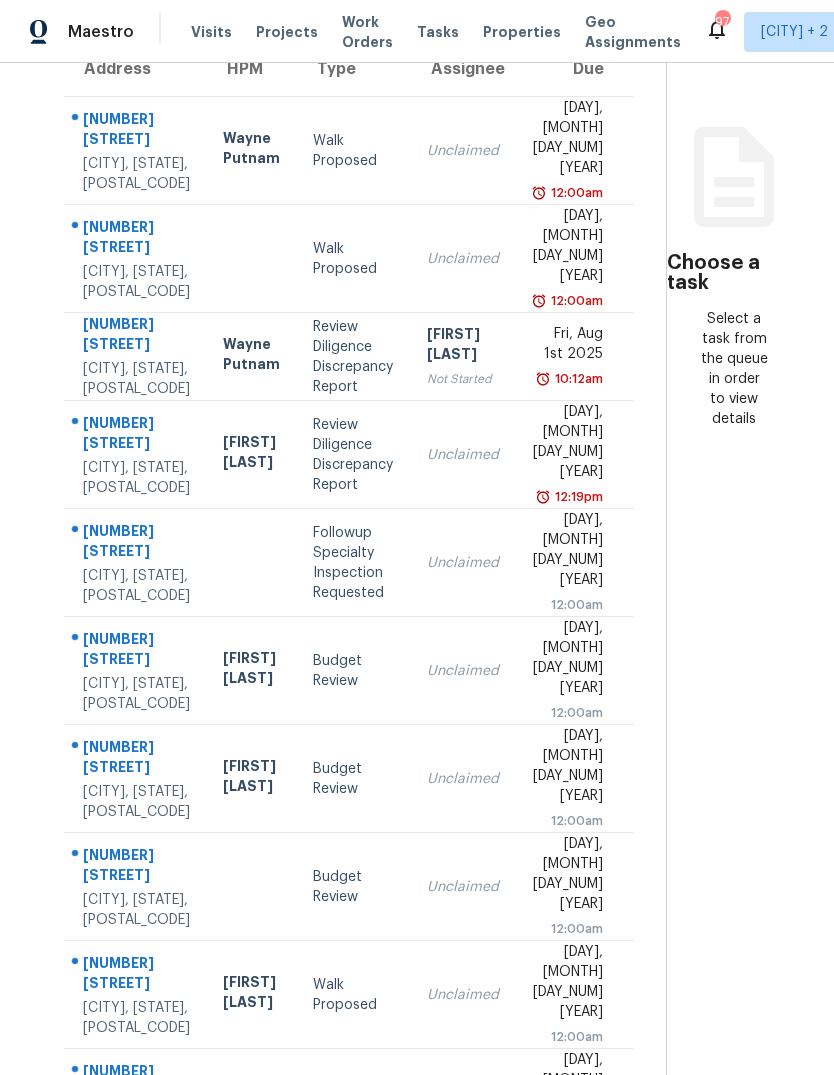 click on "Tasks 12  Results Date Range Open Condition Adjustment Review + 8 Assignee ​ Create a Task Address HPM Type Assignee Due 8945 Old Cascade Dr   Garner, NC, 27529 Wayne Putnam Walk Proposed Unclaimed Tue, Jul 29th 2025 12:00am 306 Berryhill Dr   Carrboro, NC, 27510 Walk Proposed Unclaimed Wed, Jul 30th 2025 12:00am 2602 Crestline Ave   Raleigh, NC, 27603 Wayne Putnam Review Diligence Discrepancy Report Anthony Andreala Not Started Fri, Aug 1st 2025 10:12am 1007 Vass Rd   Spring Lake, NC, 28390 Preston Sexton Review Diligence Discrepancy Report Unclaimed Sat, Aug 2nd 2025 12:19pm 6520 Thetford Ct   Raleigh, NC, 27615 Followup Specialty Inspection Requested Unclaimed Tue, Aug 5th 2025 12:00am 1125 Maryland Ave   Glen Allen, VA, 23060 Christopher Pace Budget Review Unclaimed Tue, Aug 5th 2025 12:00am 118 S 9th Ave   Hopewell, VA, 23860 Christopher Neilson Budget Review Unclaimed Tue, Aug 5th 2025 12:00am 9165 Chatham Grove Ln   North Chesterfield, VA, 23236 Budget Review Unclaimed Tue, Aug 5th 2025 12:00am" at bounding box center [349, 553] 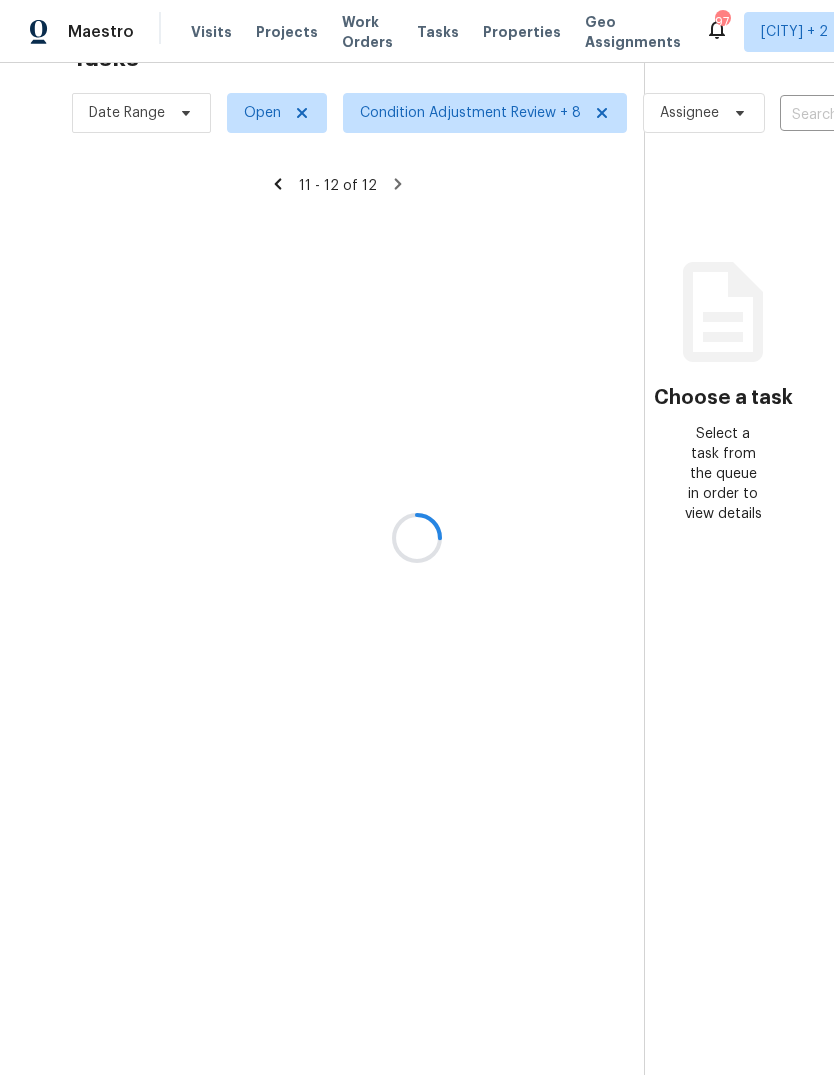 scroll, scrollTop: 63, scrollLeft: 0, axis: vertical 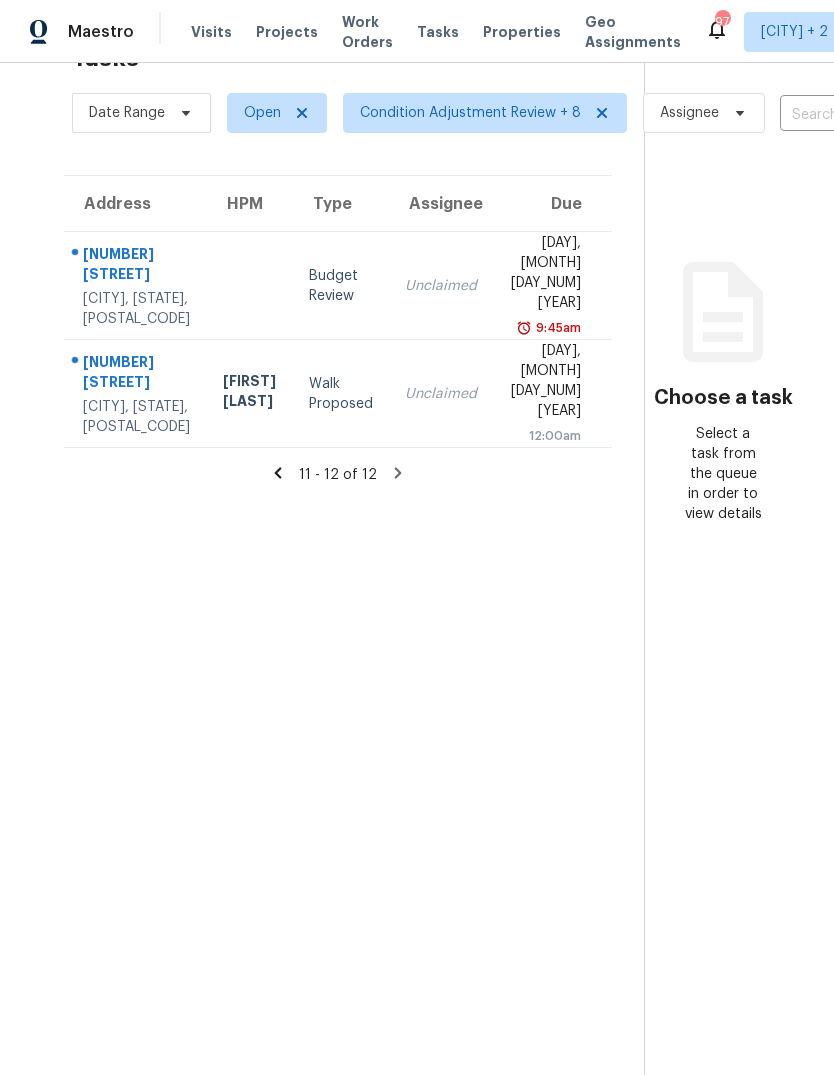 click on "Unclaimed" at bounding box center (441, 286) 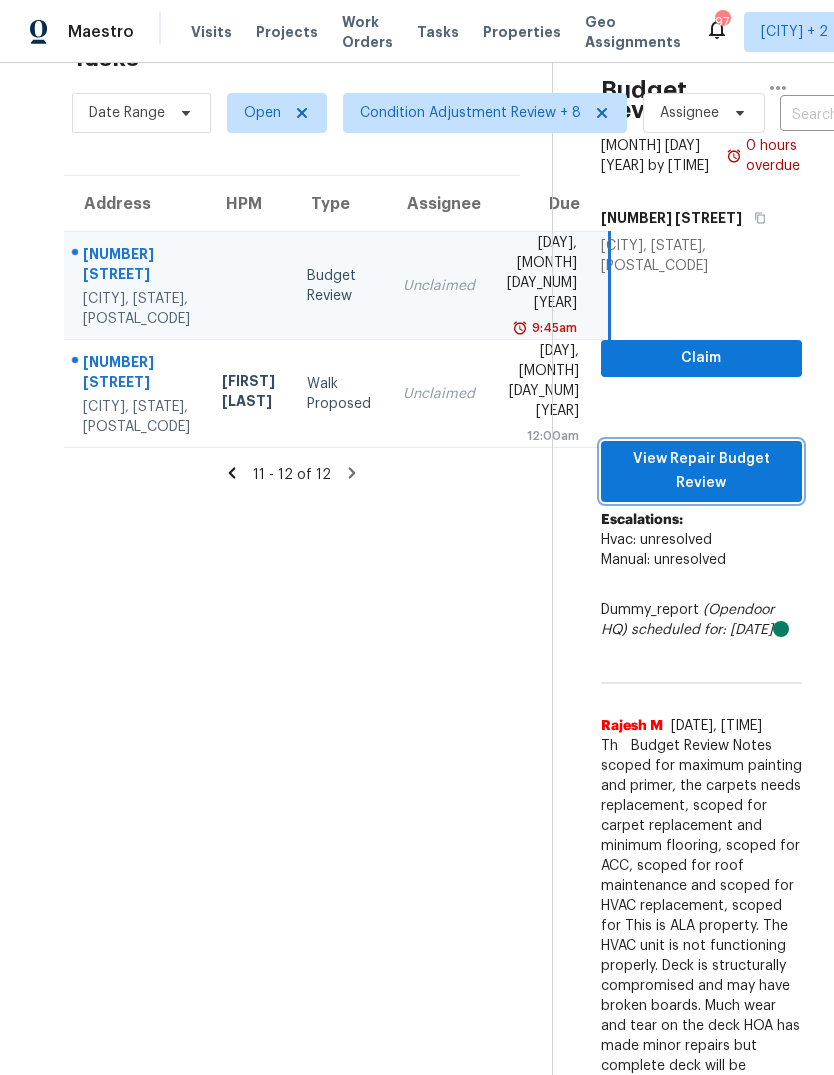 click on "View Repair Budget Review" at bounding box center (701, 471) 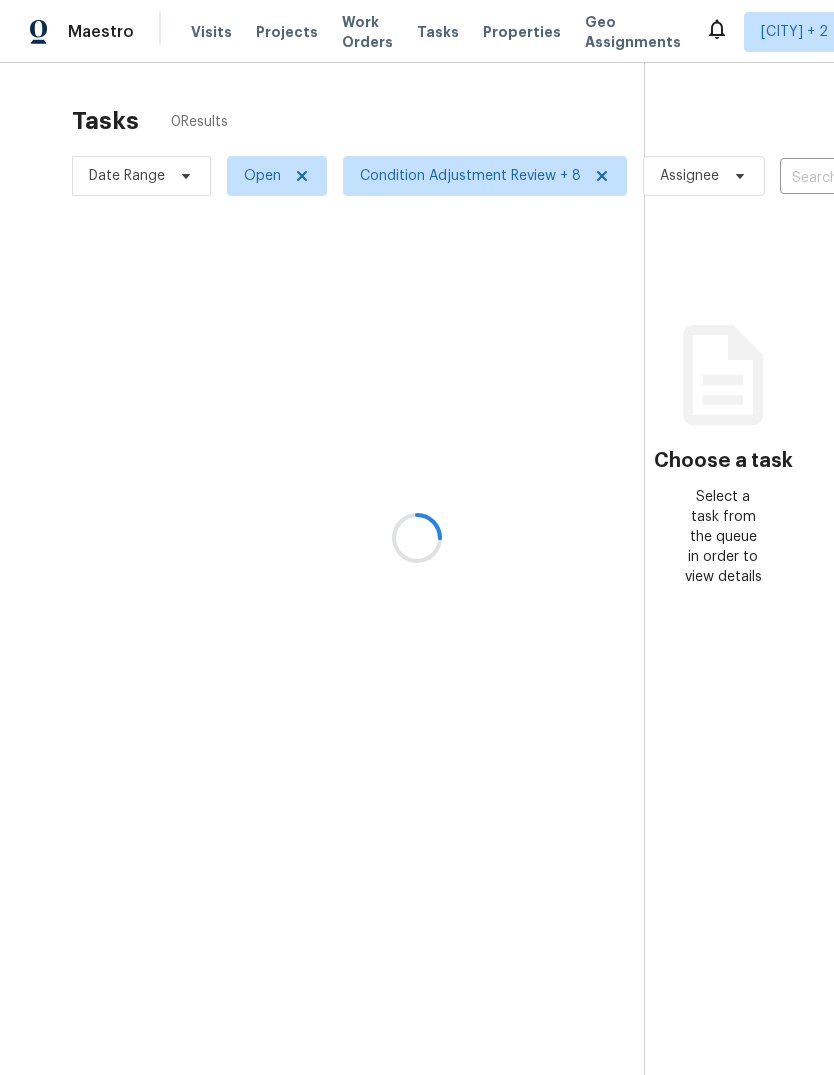 scroll, scrollTop: 0, scrollLeft: 0, axis: both 